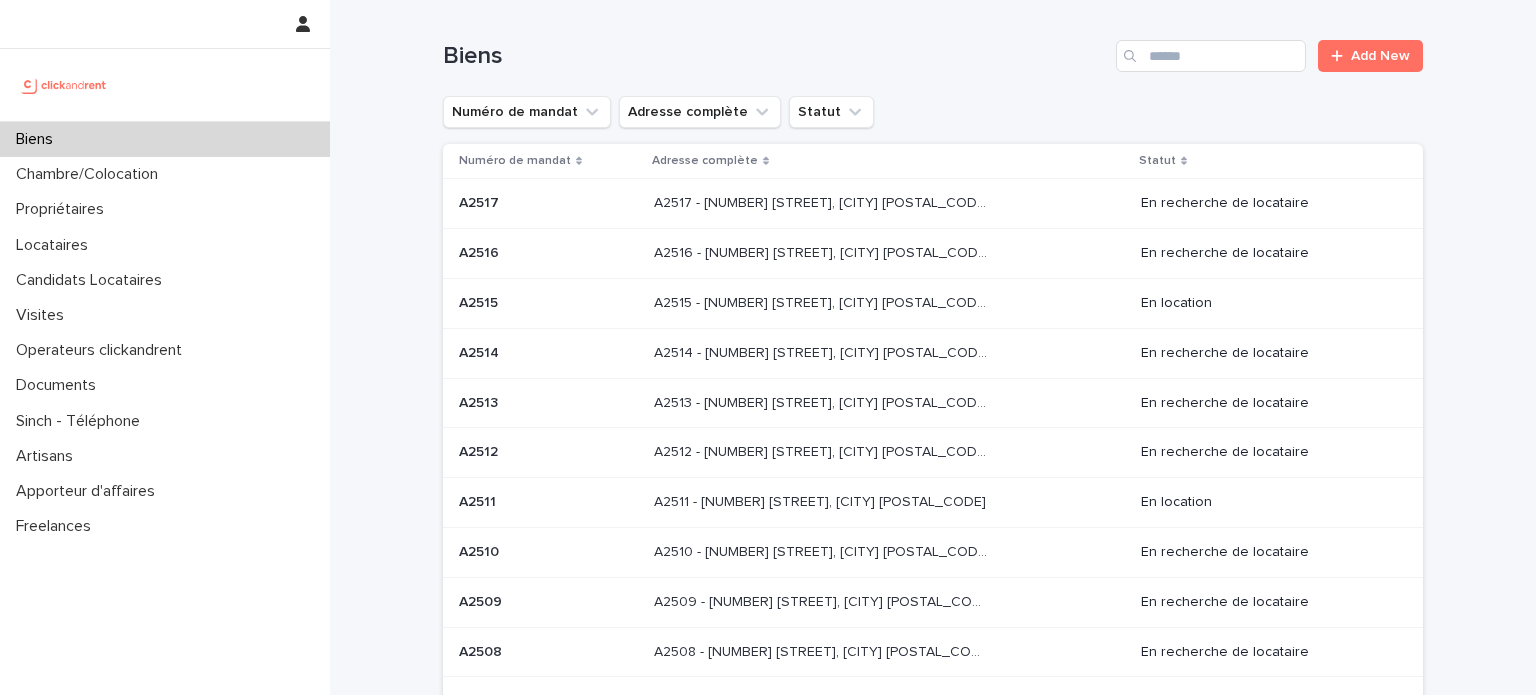scroll, scrollTop: 0, scrollLeft: 0, axis: both 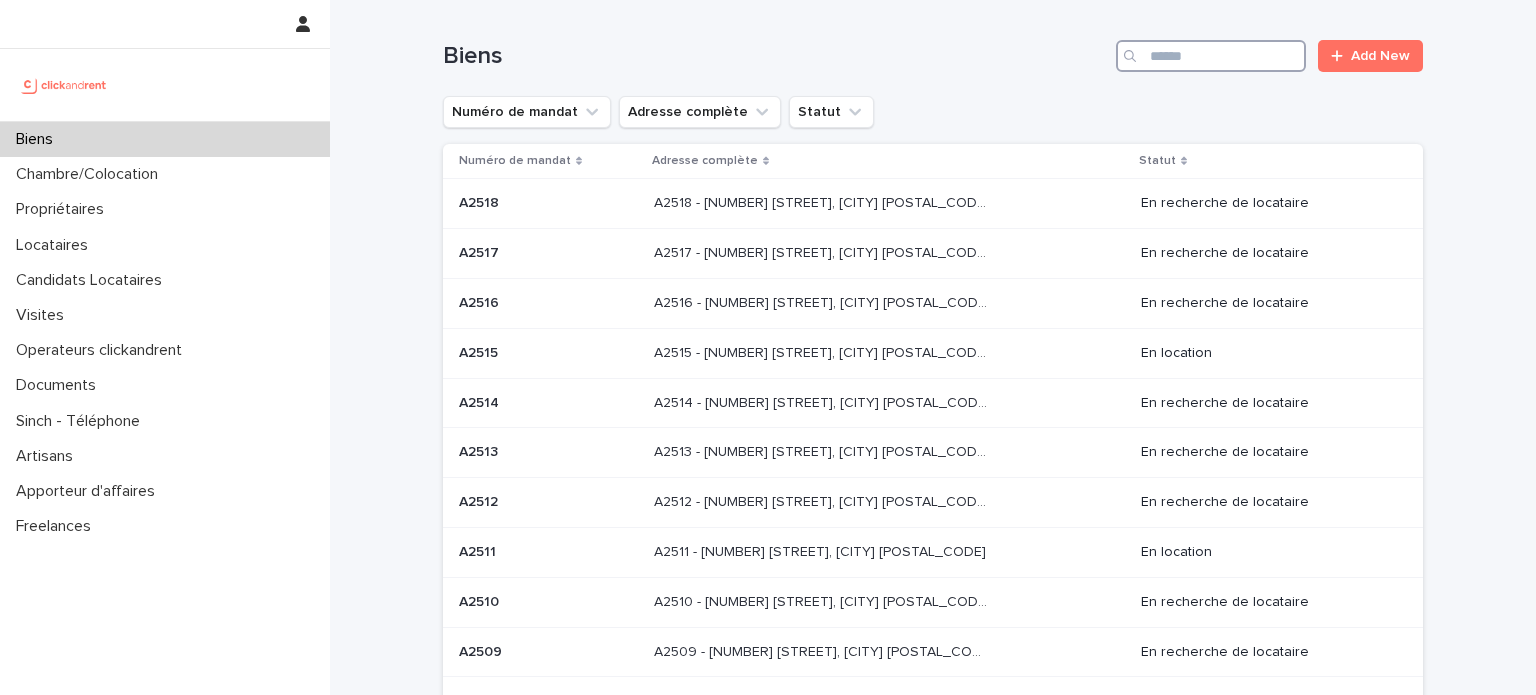 click at bounding box center (1211, 56) 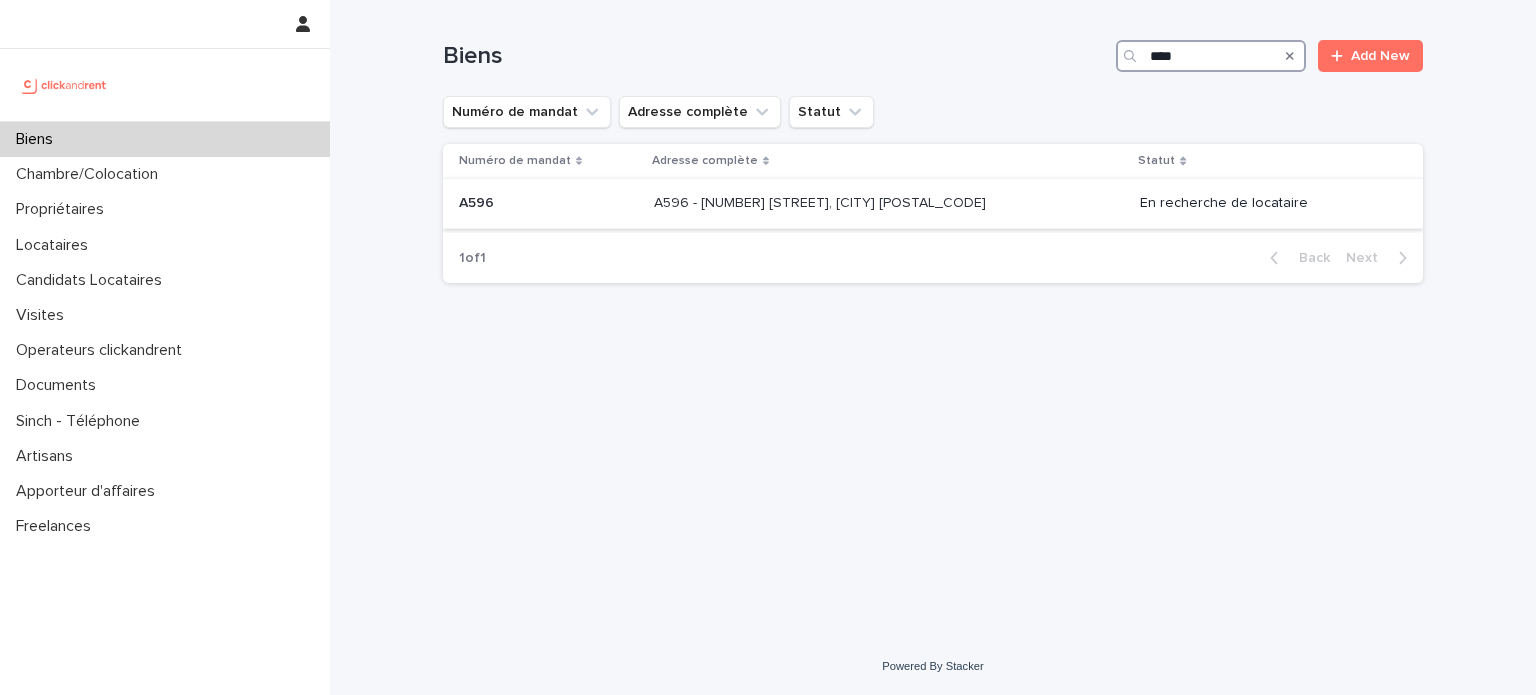 type on "****" 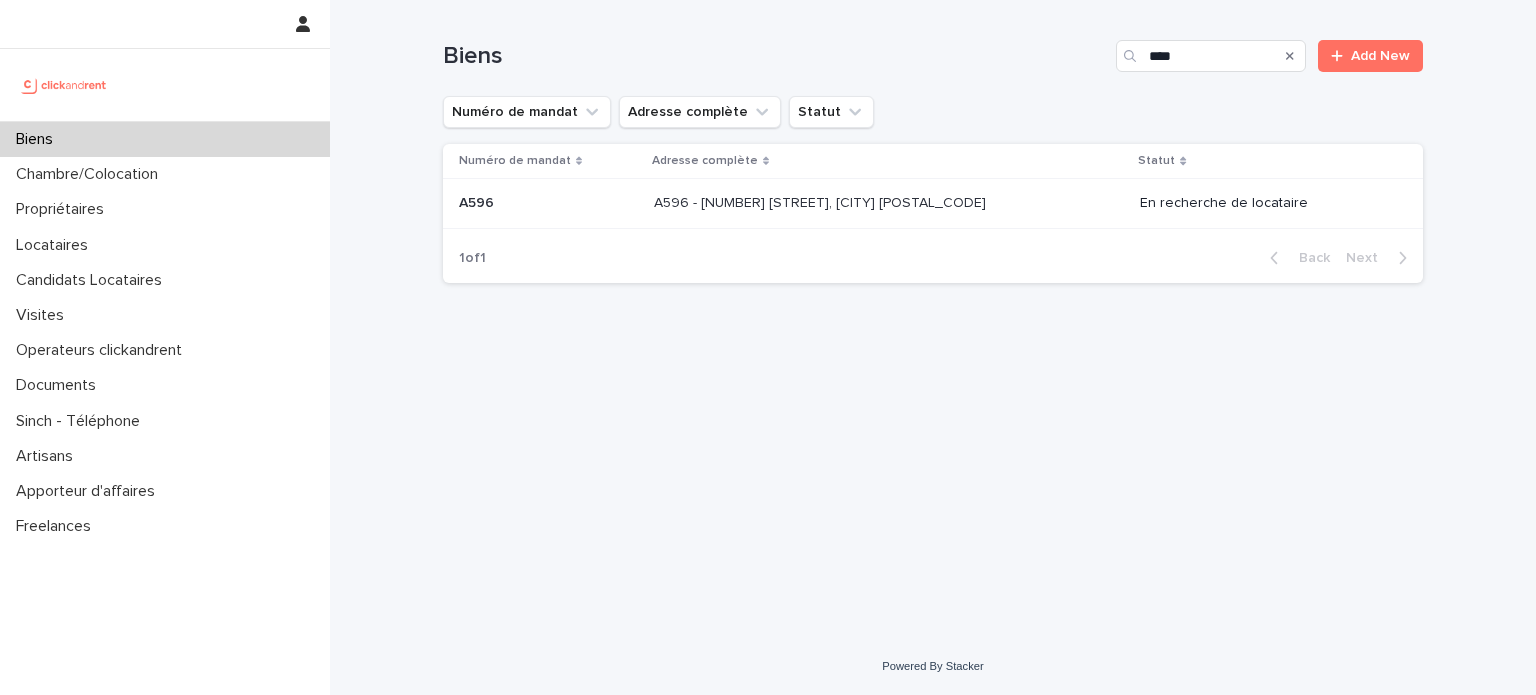 click on "A596 - [NUMBER] [STREET], [CITY] [POSTAL_CODE]" at bounding box center (822, 201) 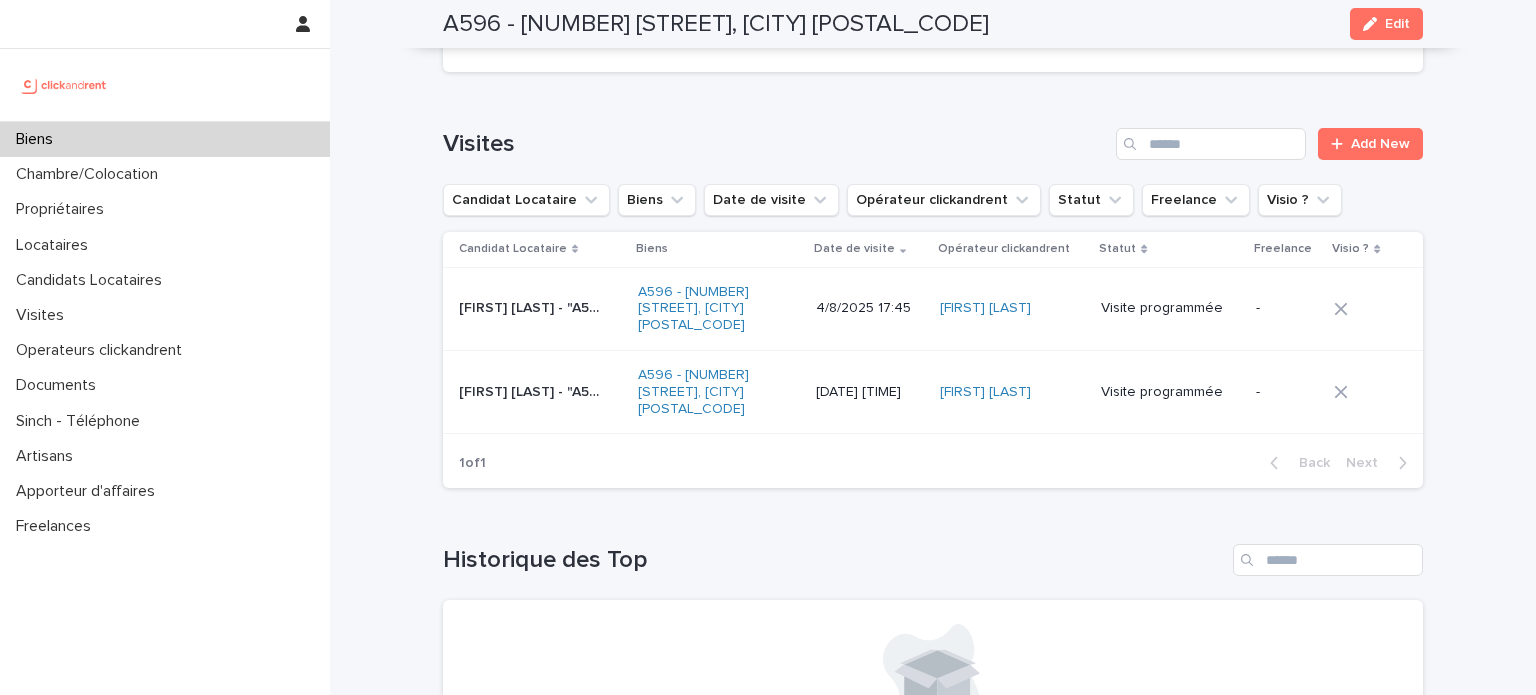 scroll, scrollTop: 8113, scrollLeft: 0, axis: vertical 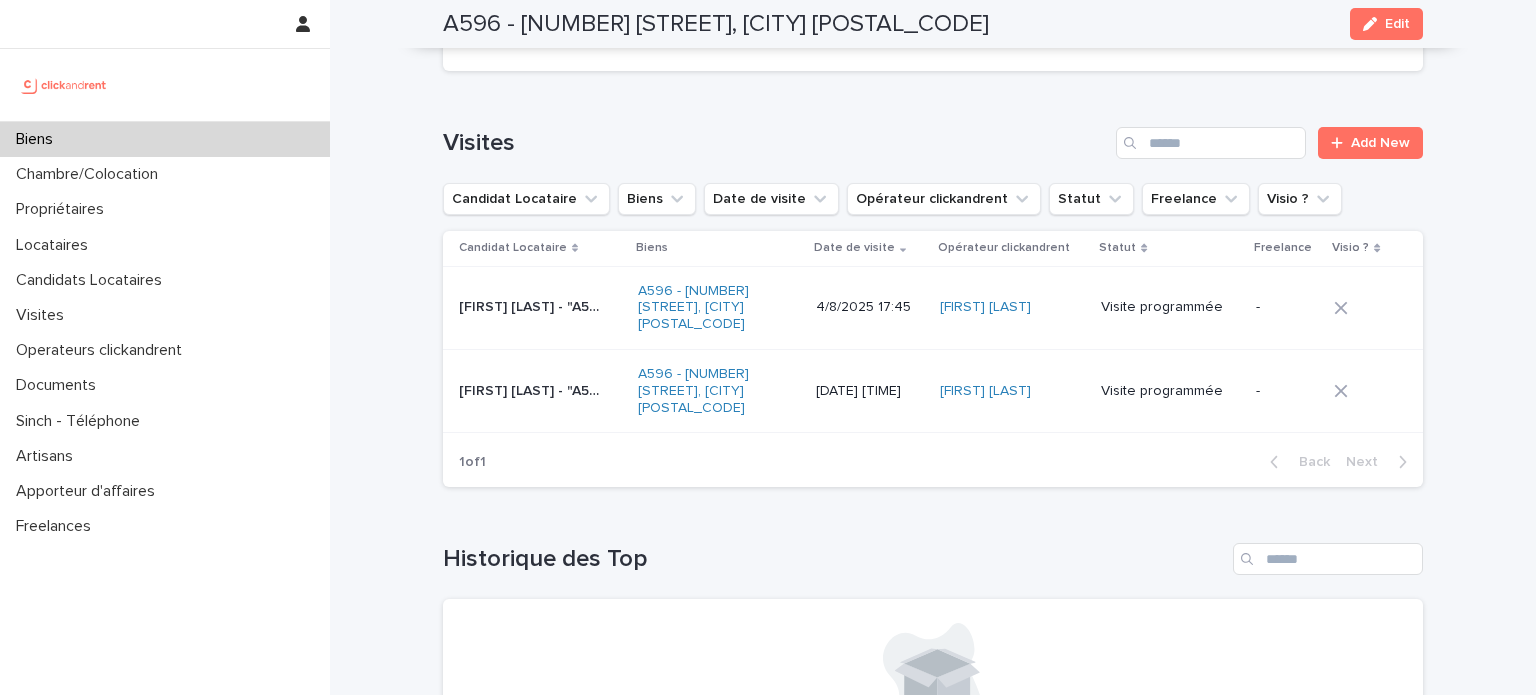 click on "[FIRST] [LAST]" at bounding box center [1012, 307] 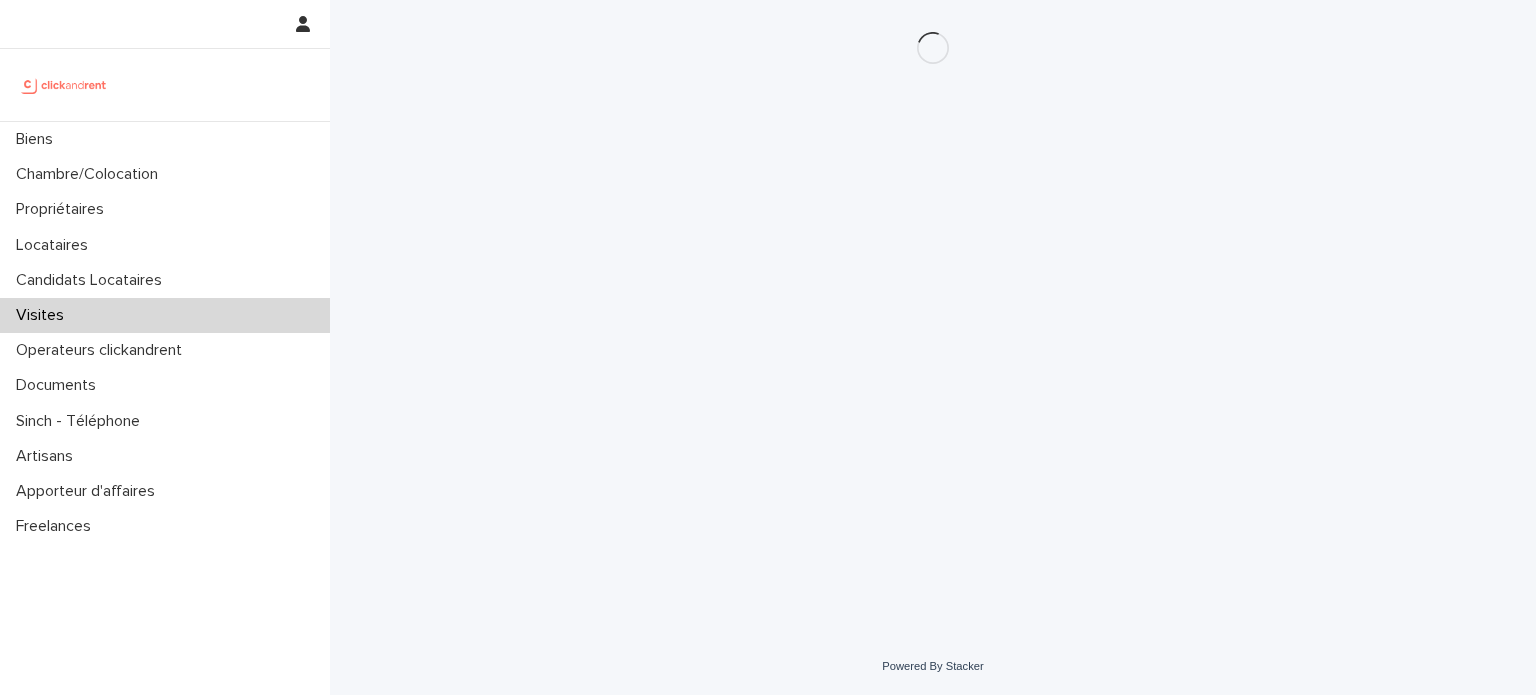 scroll, scrollTop: 0, scrollLeft: 0, axis: both 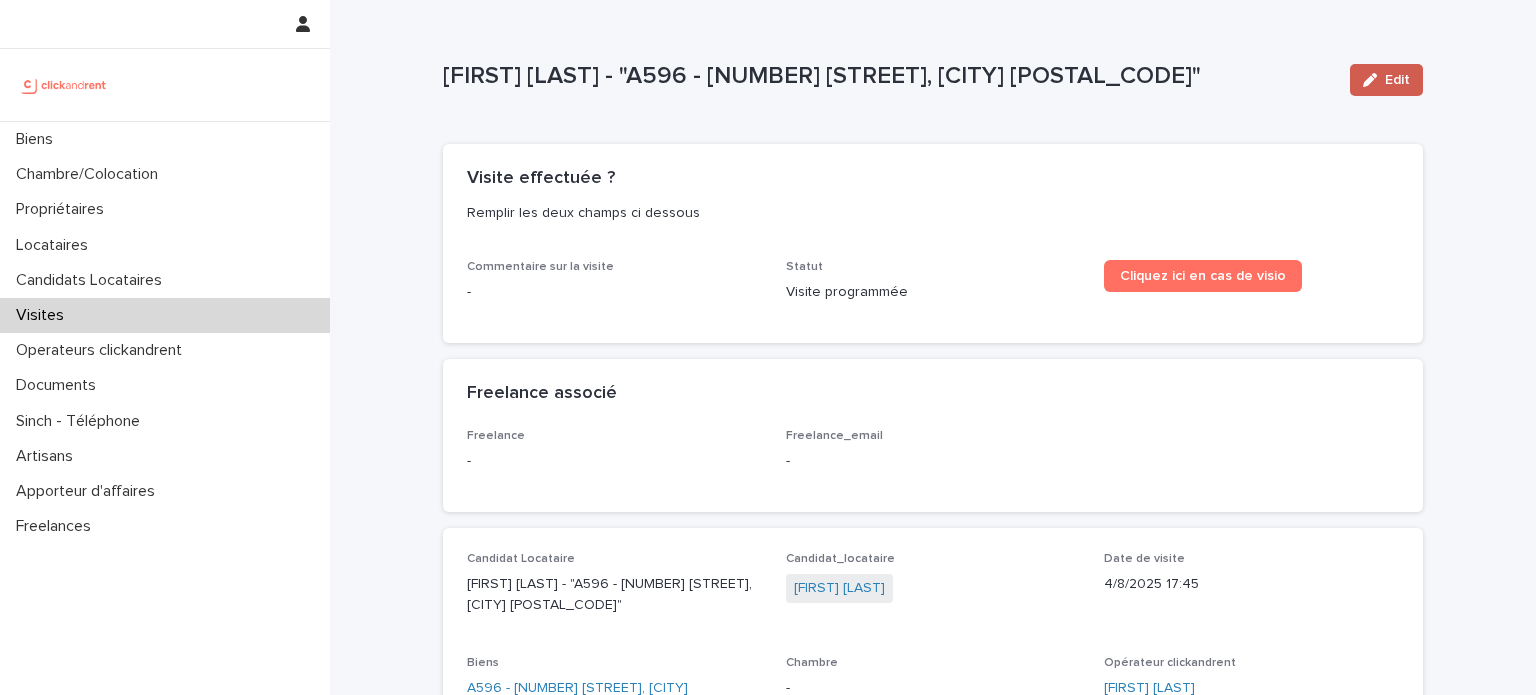 click on "Edit" at bounding box center [1386, 80] 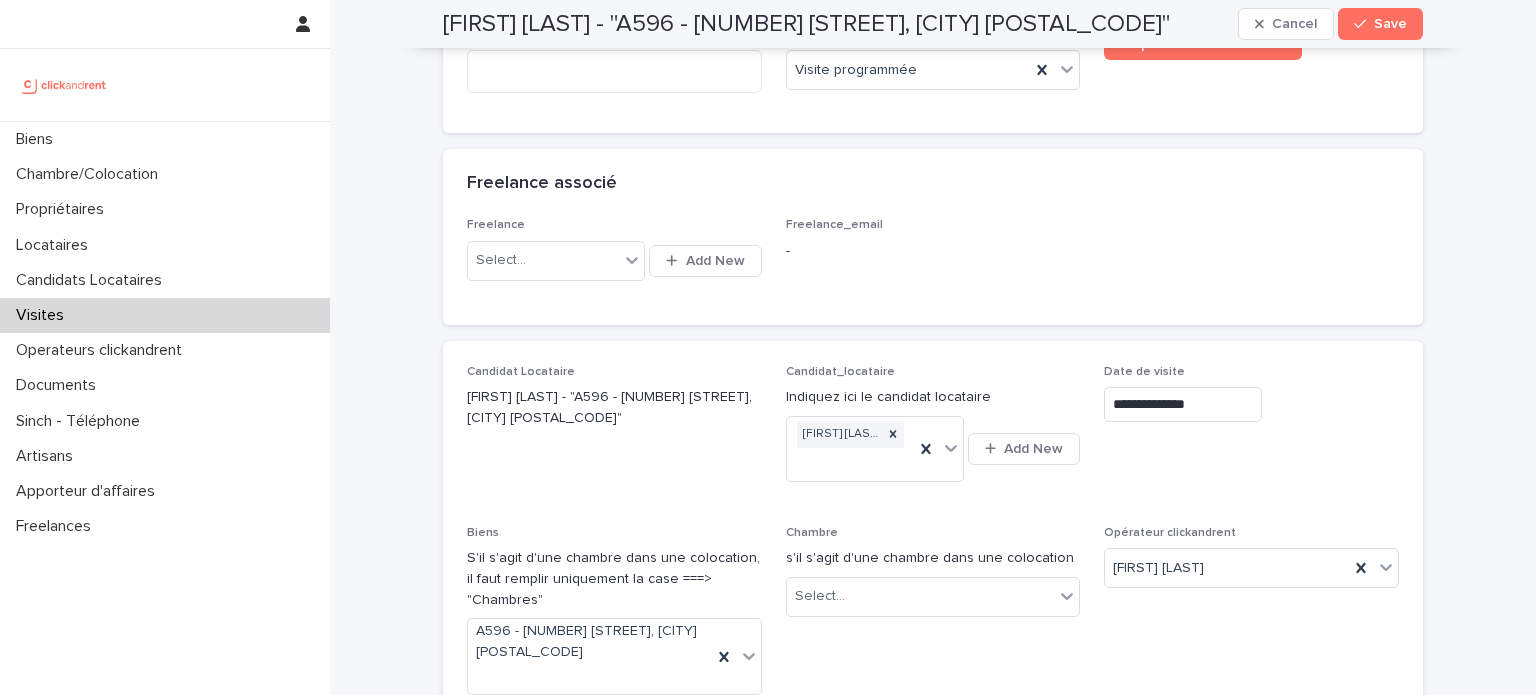 scroll, scrollTop: 0, scrollLeft: 0, axis: both 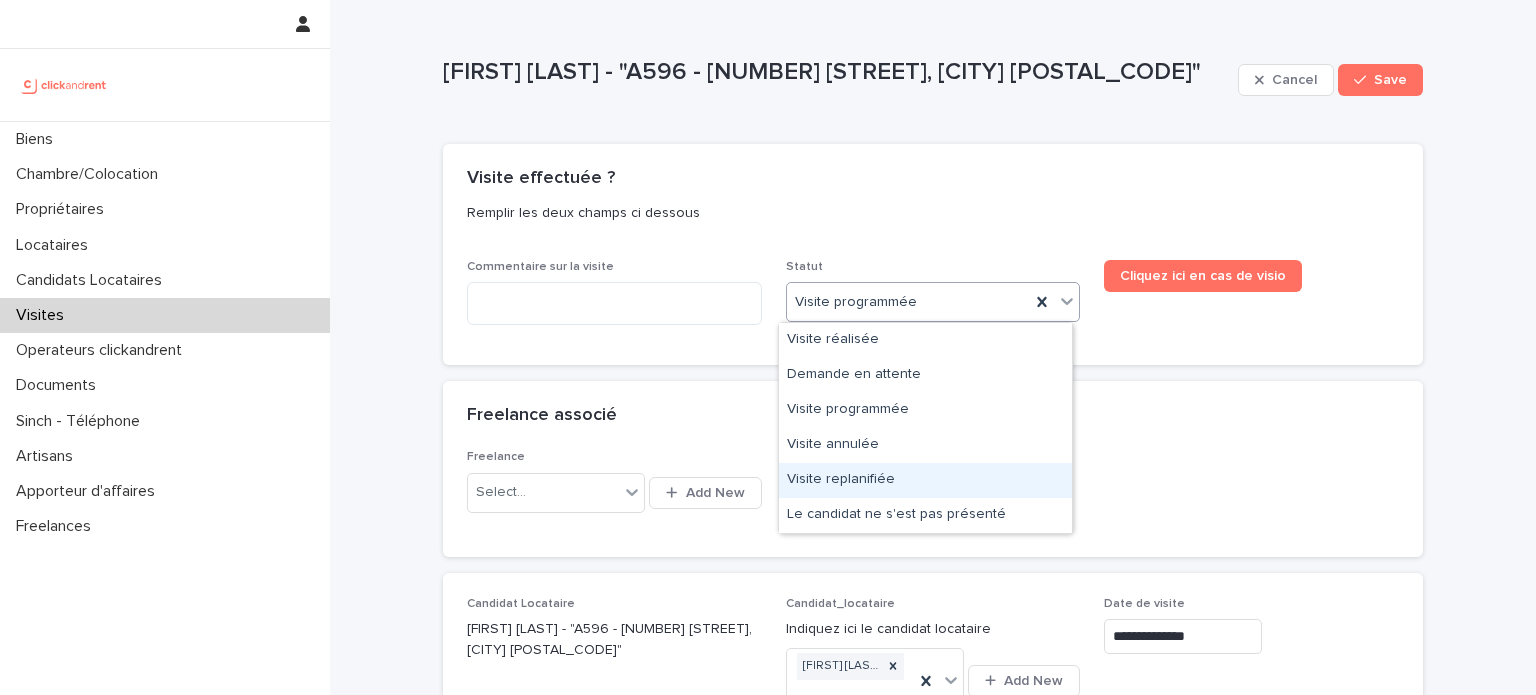 click on "Visite replanifiée" at bounding box center (925, 480) 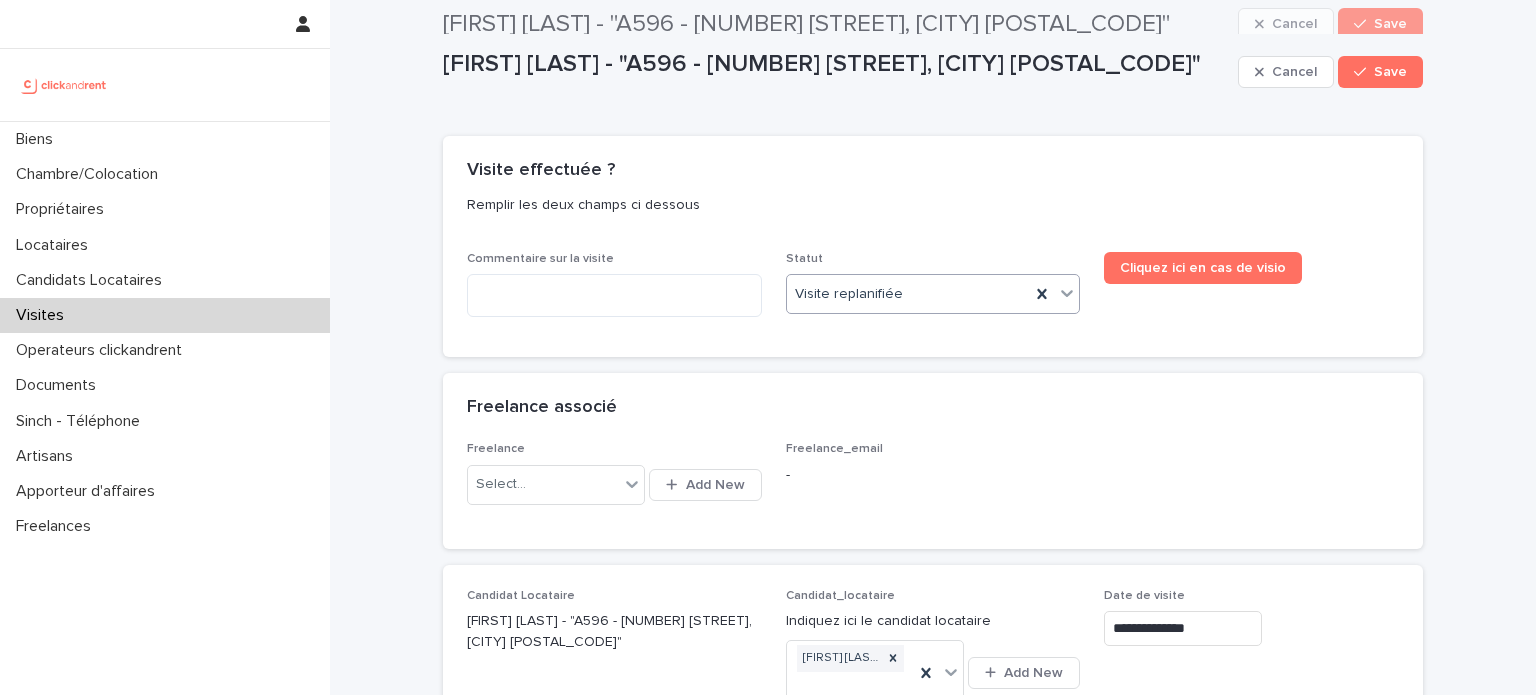 scroll, scrollTop: 0, scrollLeft: 0, axis: both 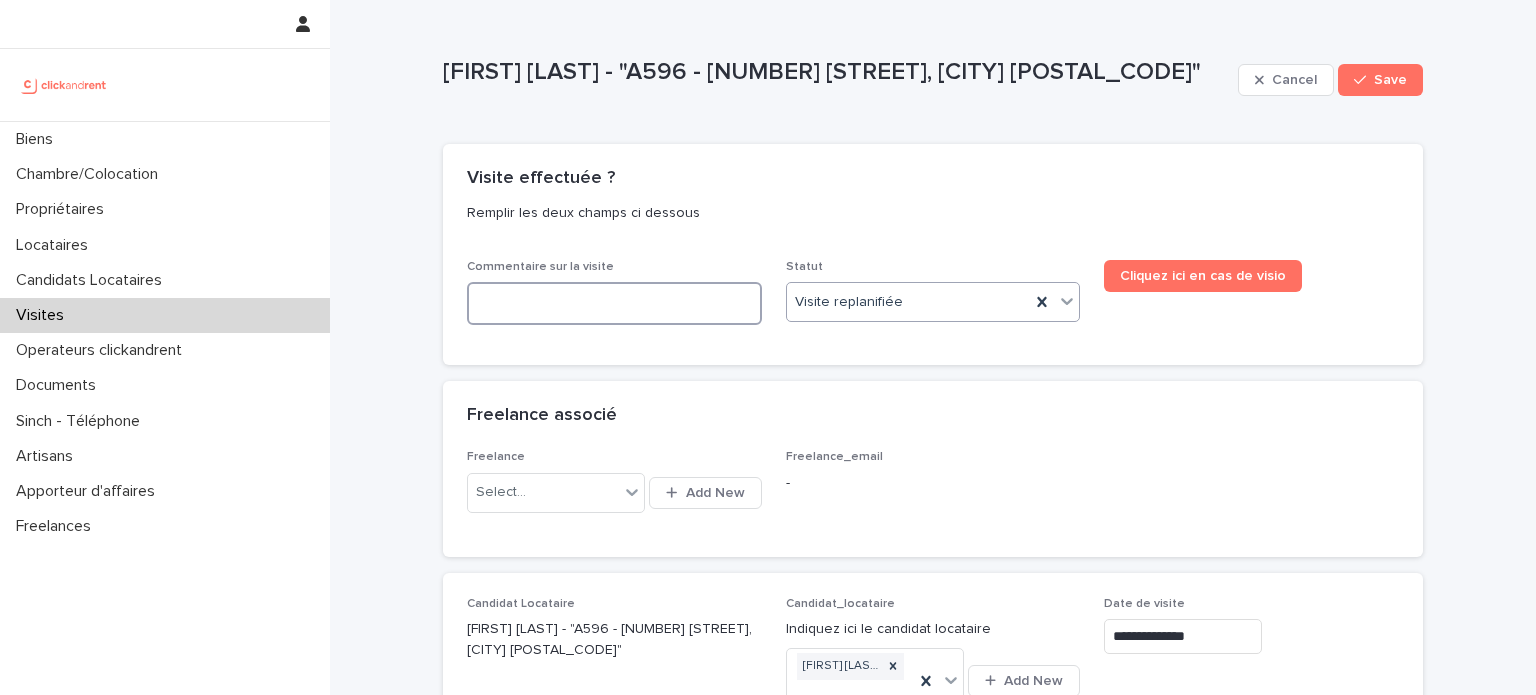 click at bounding box center (614, 303) 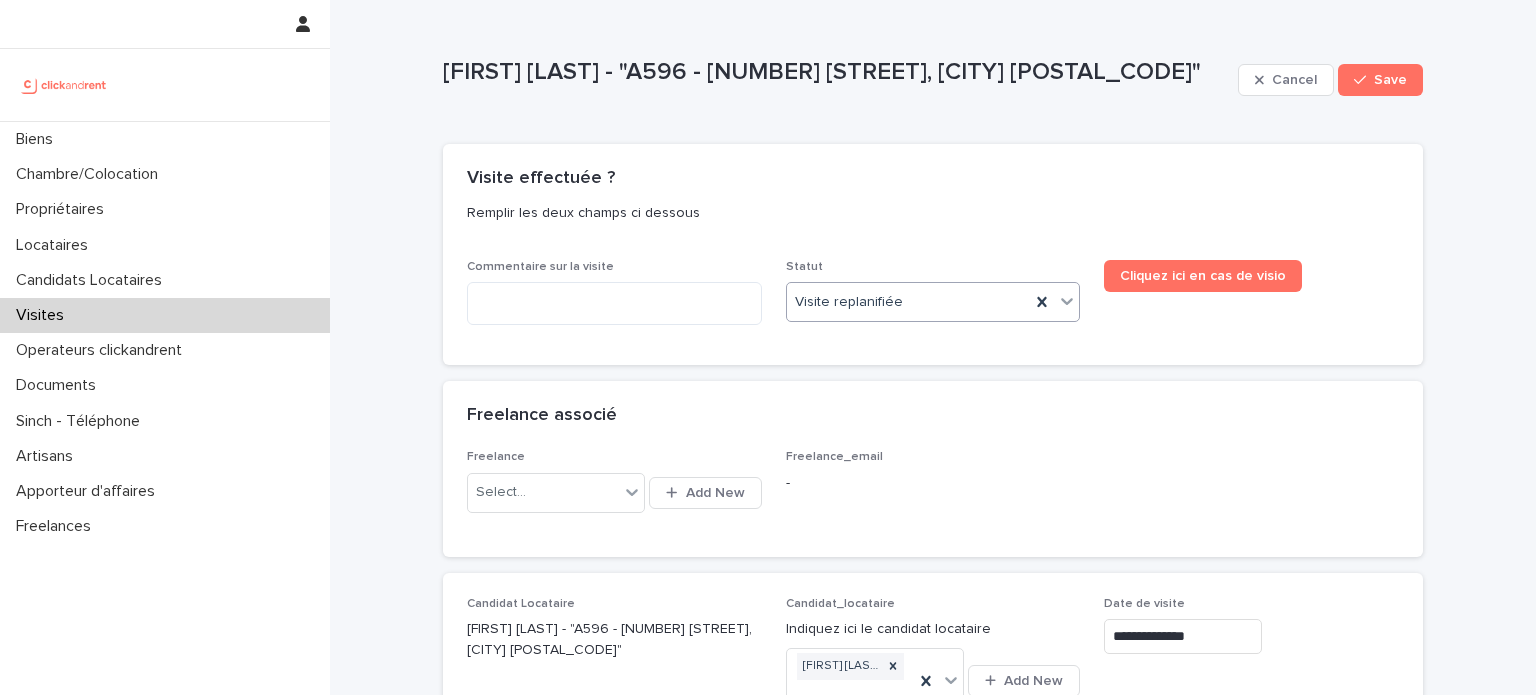 click on "Visite effectuée ? Remplir les deux champs ci dessous" at bounding box center (933, 202) 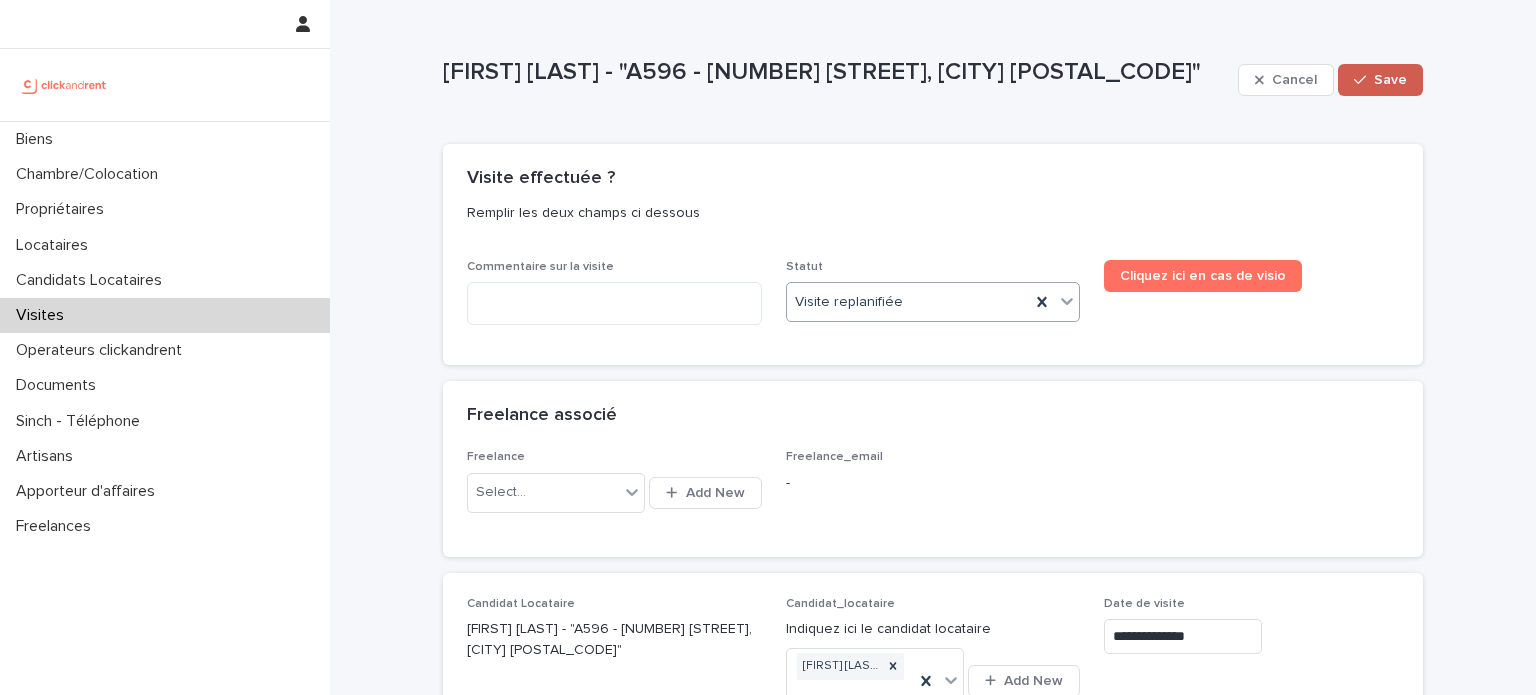 click on "Save" at bounding box center [1380, 80] 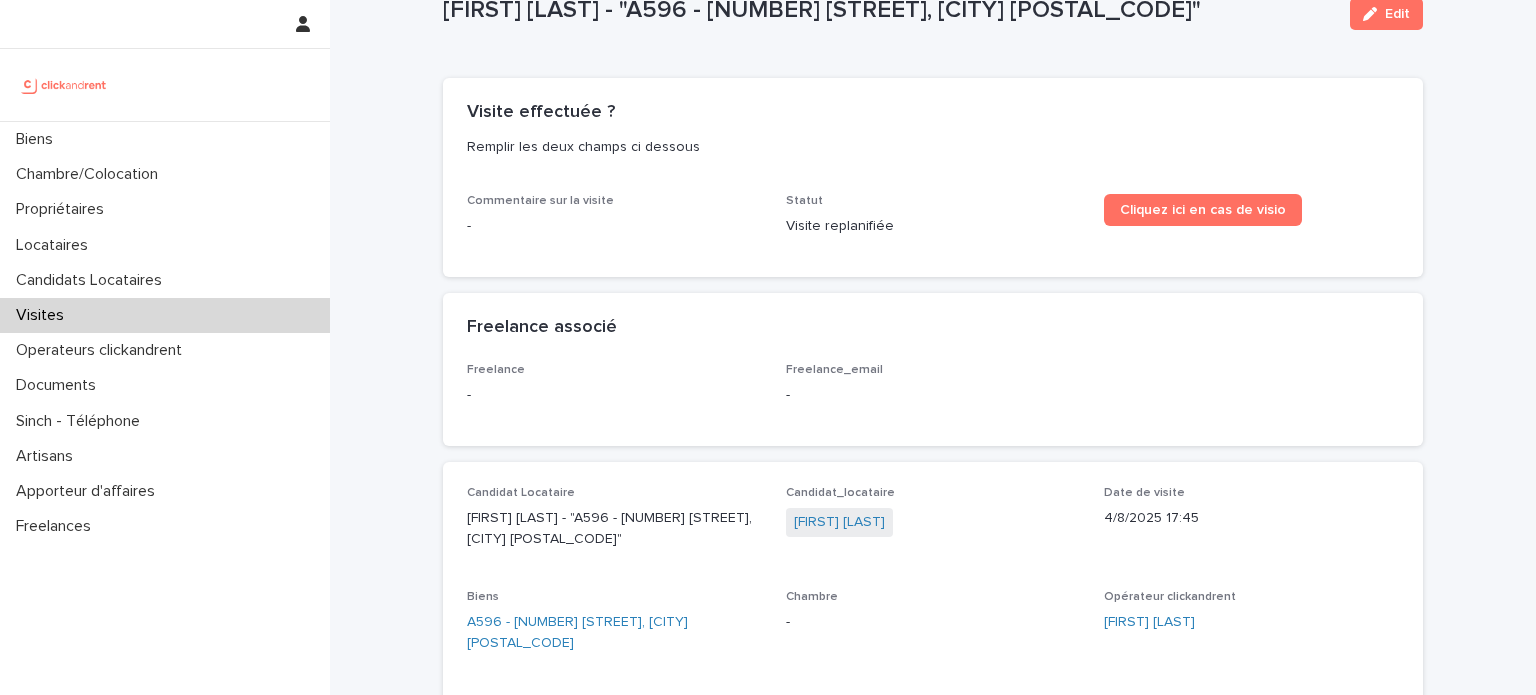 scroll, scrollTop: 0, scrollLeft: 0, axis: both 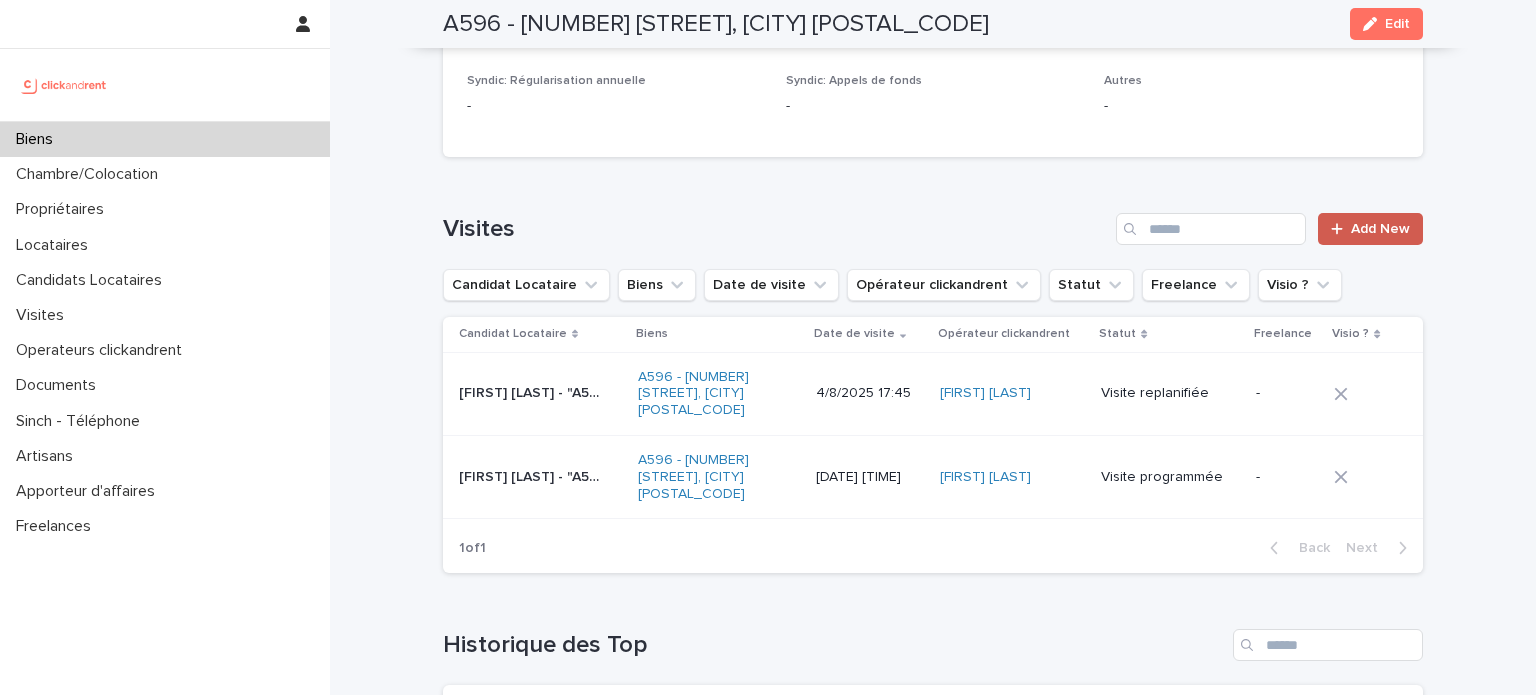 click at bounding box center (1341, 229) 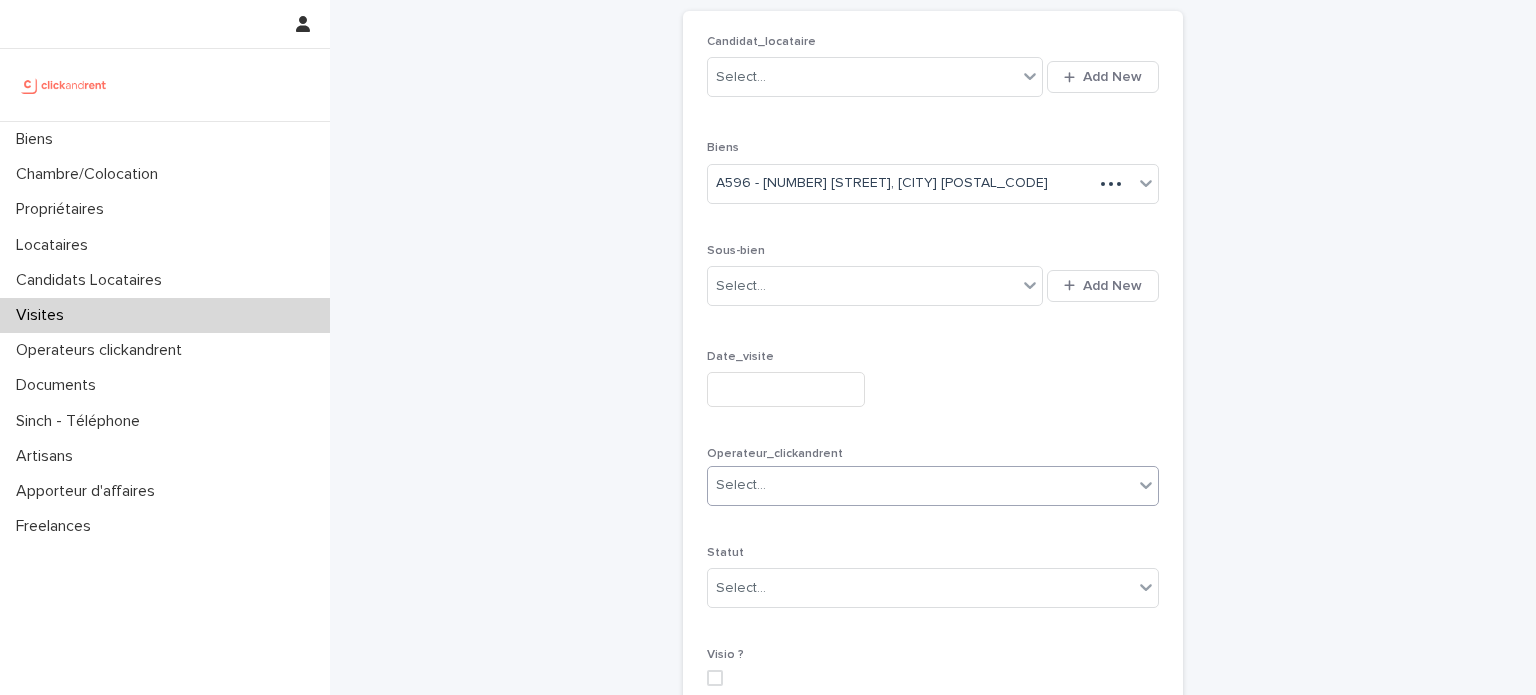 scroll, scrollTop: 0, scrollLeft: 0, axis: both 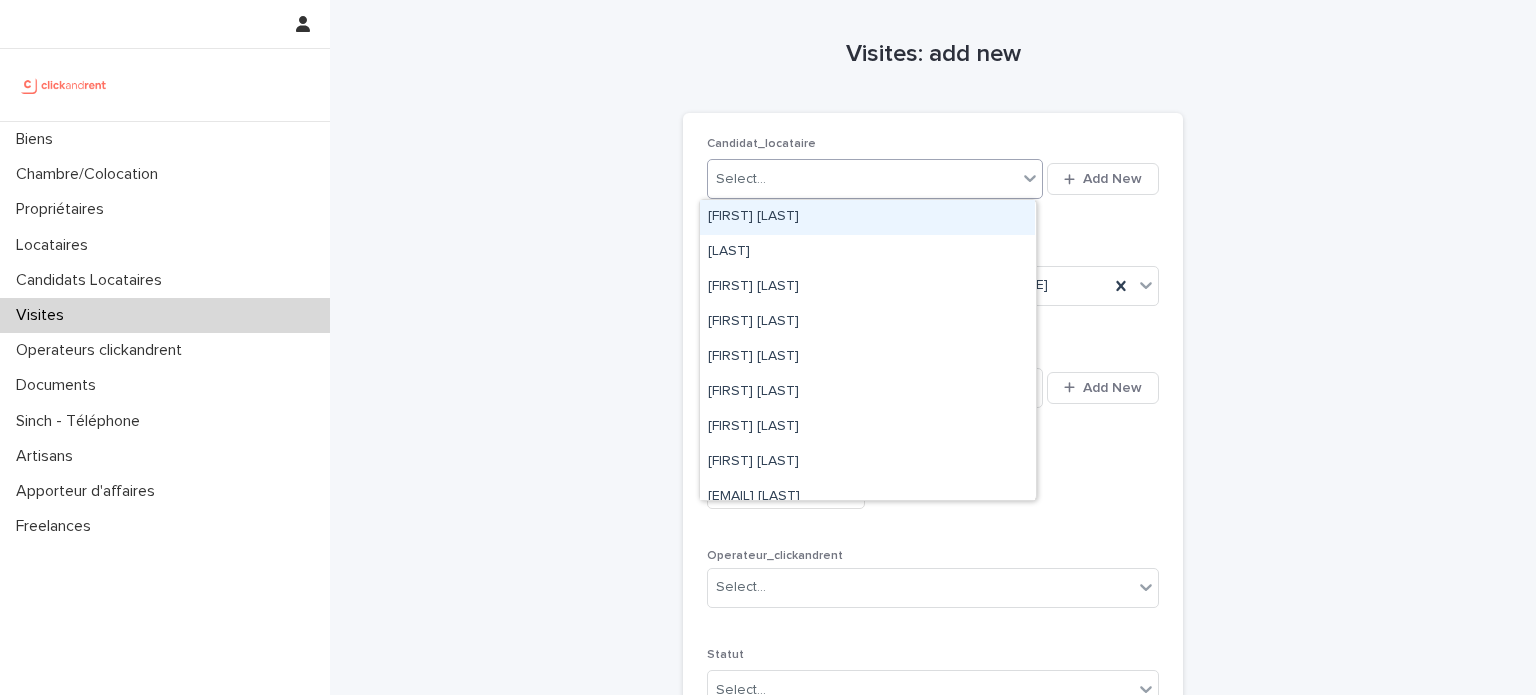 click on "Select..." at bounding box center (862, 179) 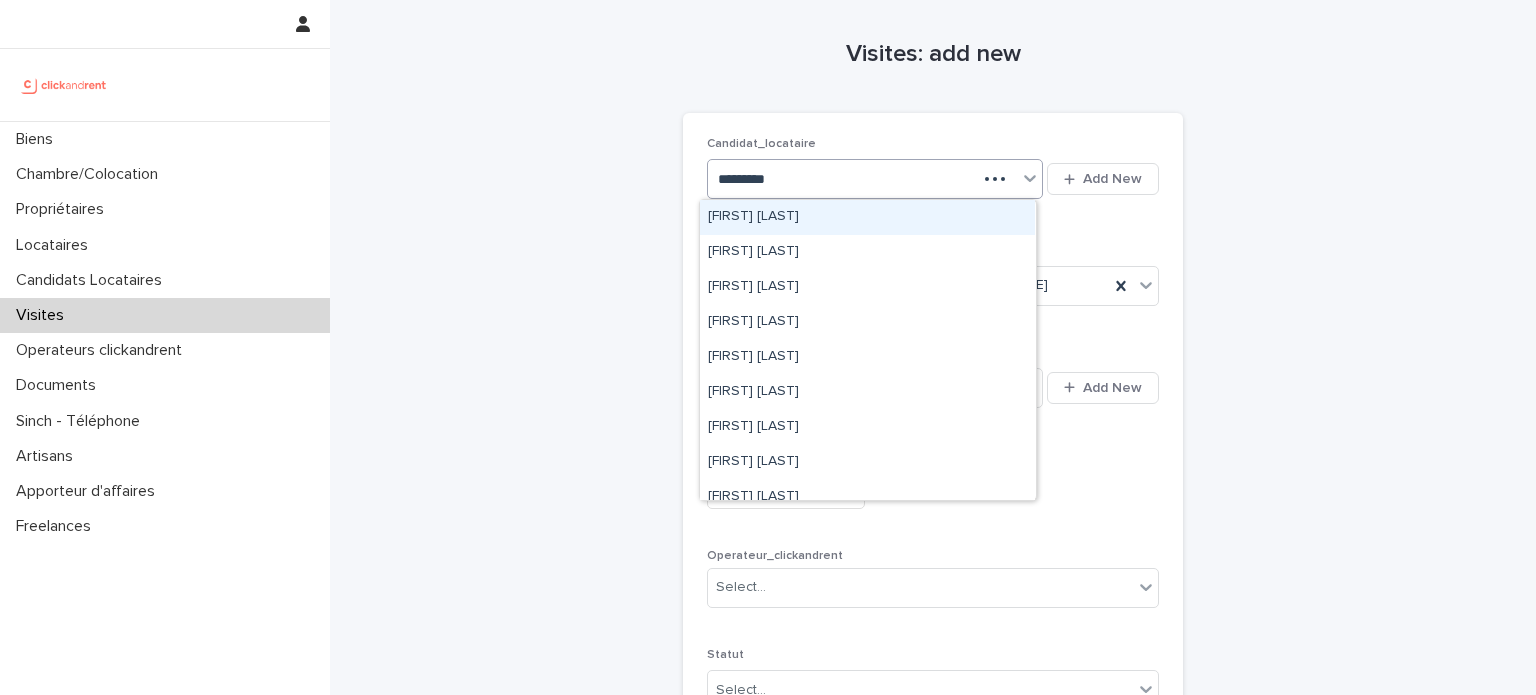type on "**********" 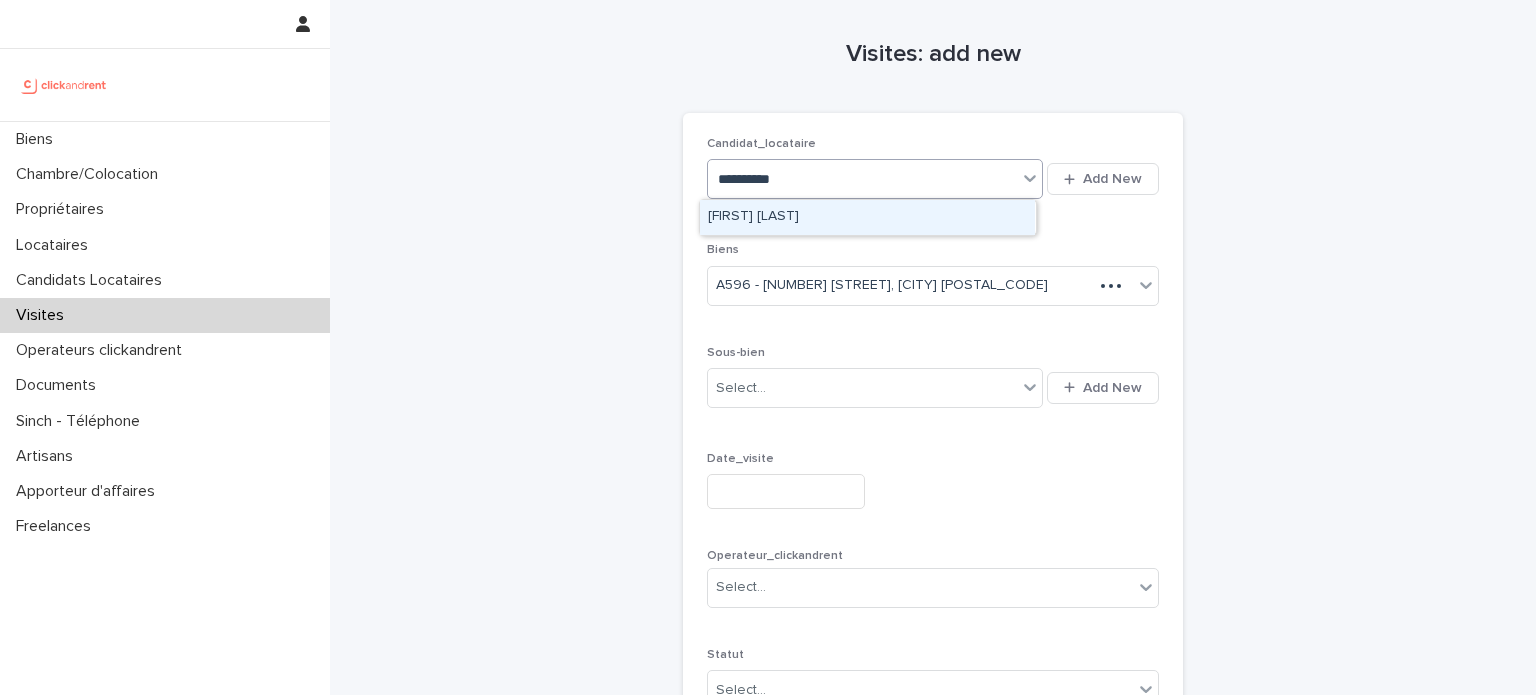 click on "[FIRST] [LAST]" at bounding box center [867, 217] 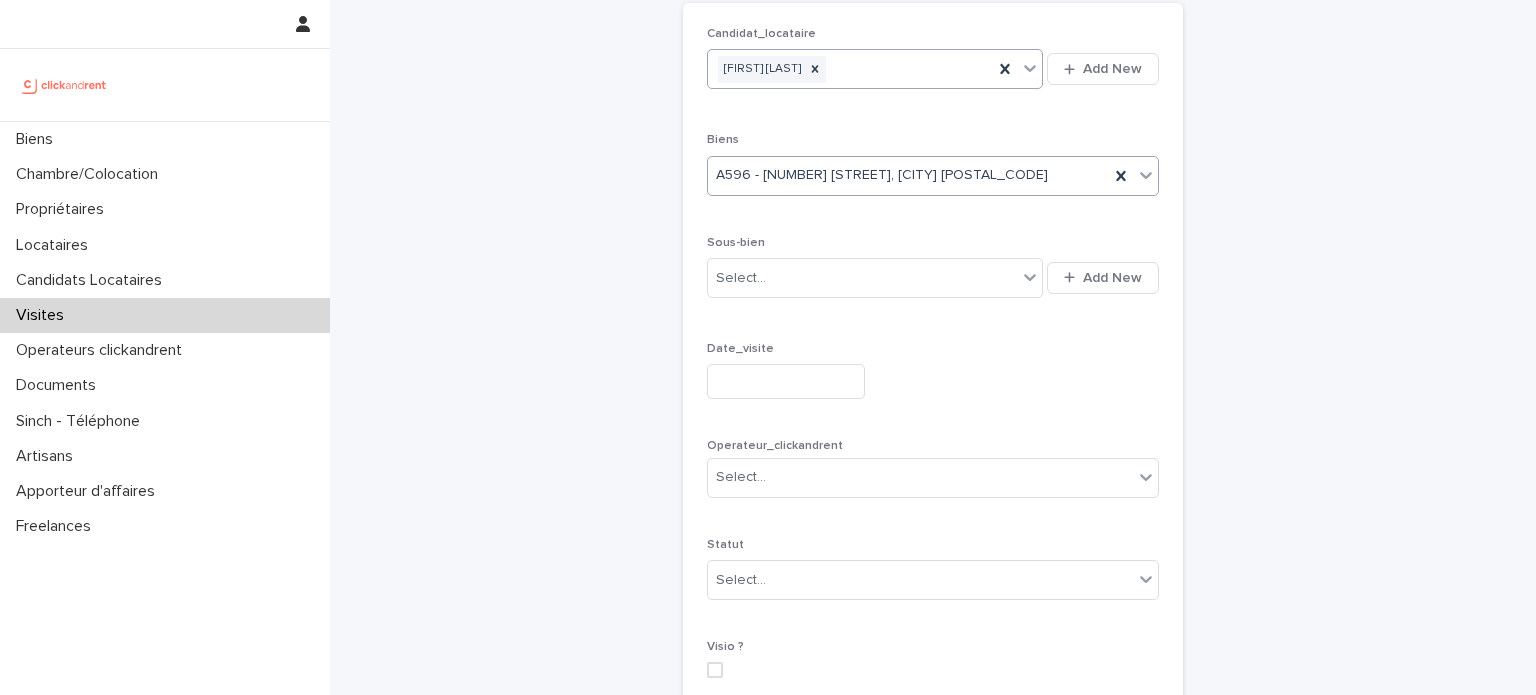 scroll, scrollTop: 132, scrollLeft: 0, axis: vertical 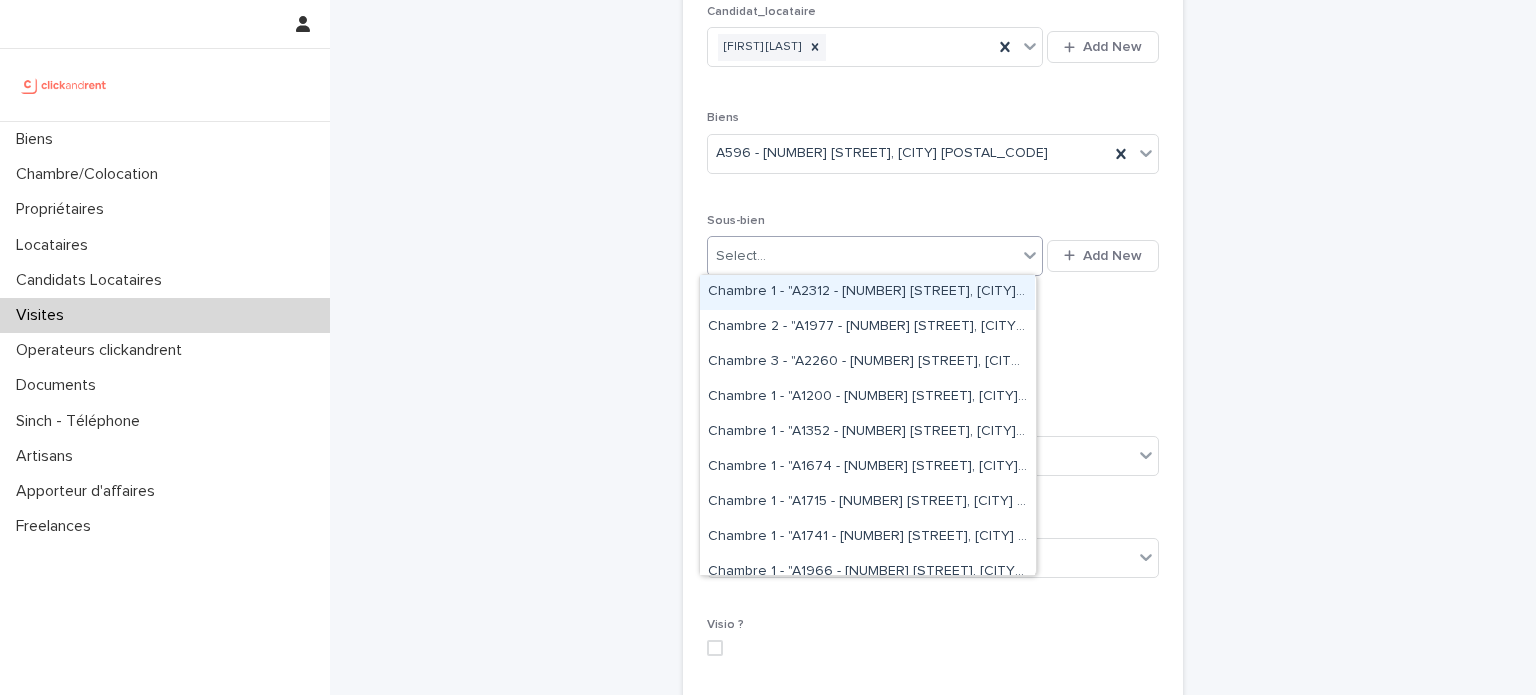 click on "Select..." at bounding box center (862, 256) 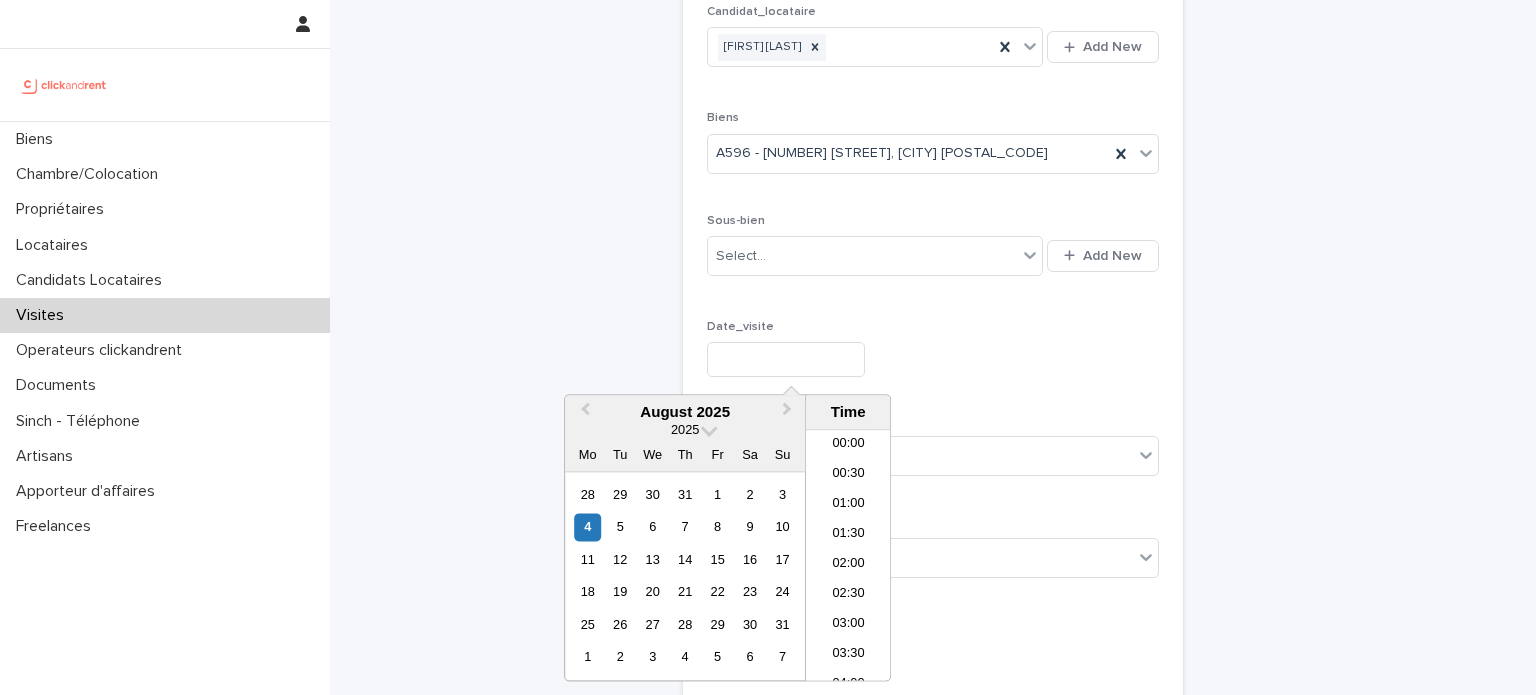 click at bounding box center [786, 359] 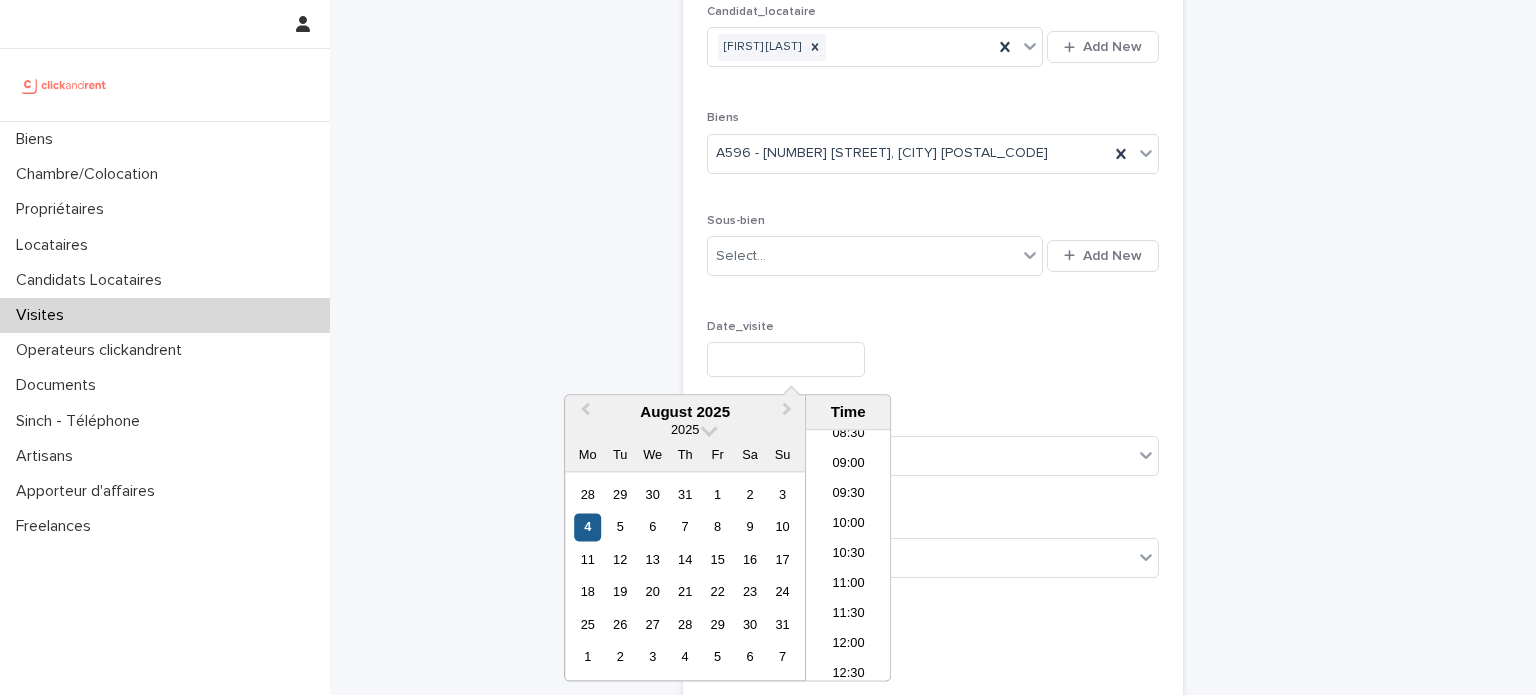 click on "4" at bounding box center [587, 527] 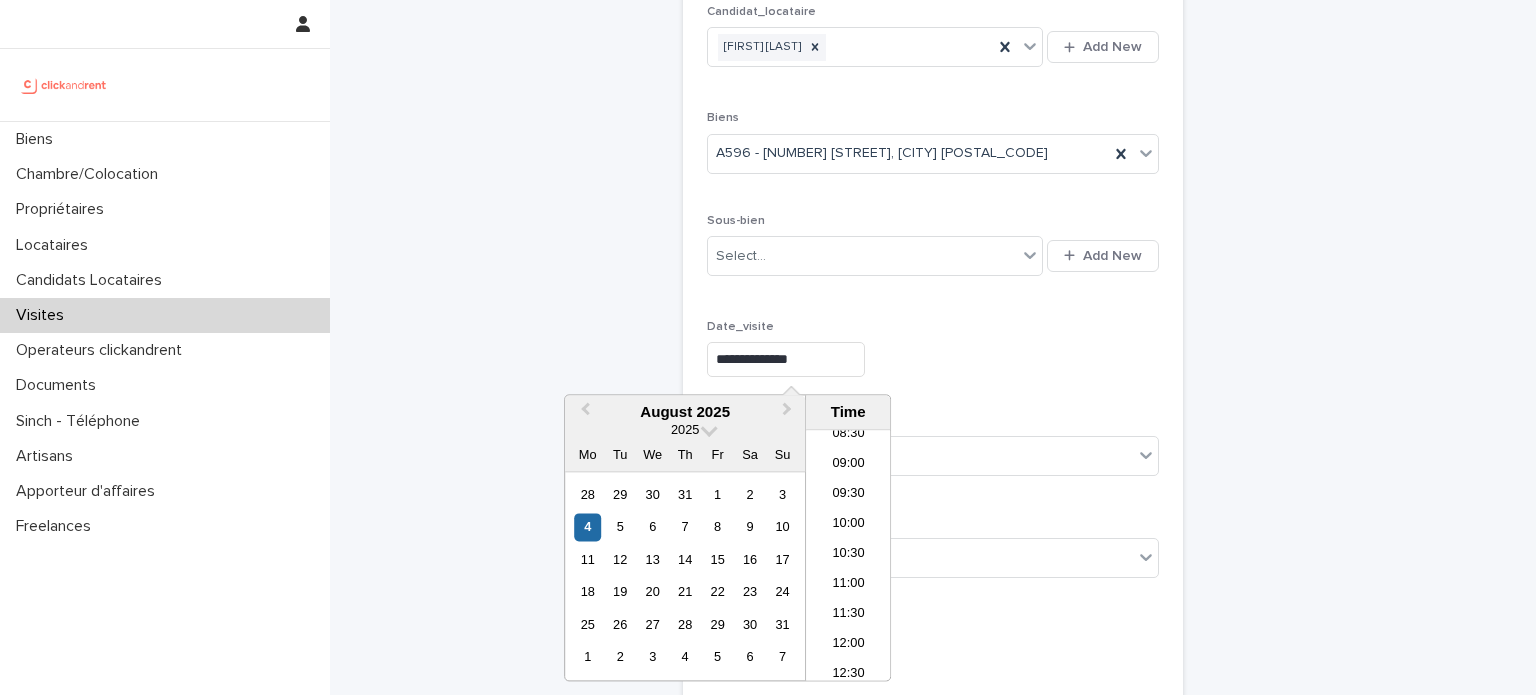 click on "**********" at bounding box center [786, 359] 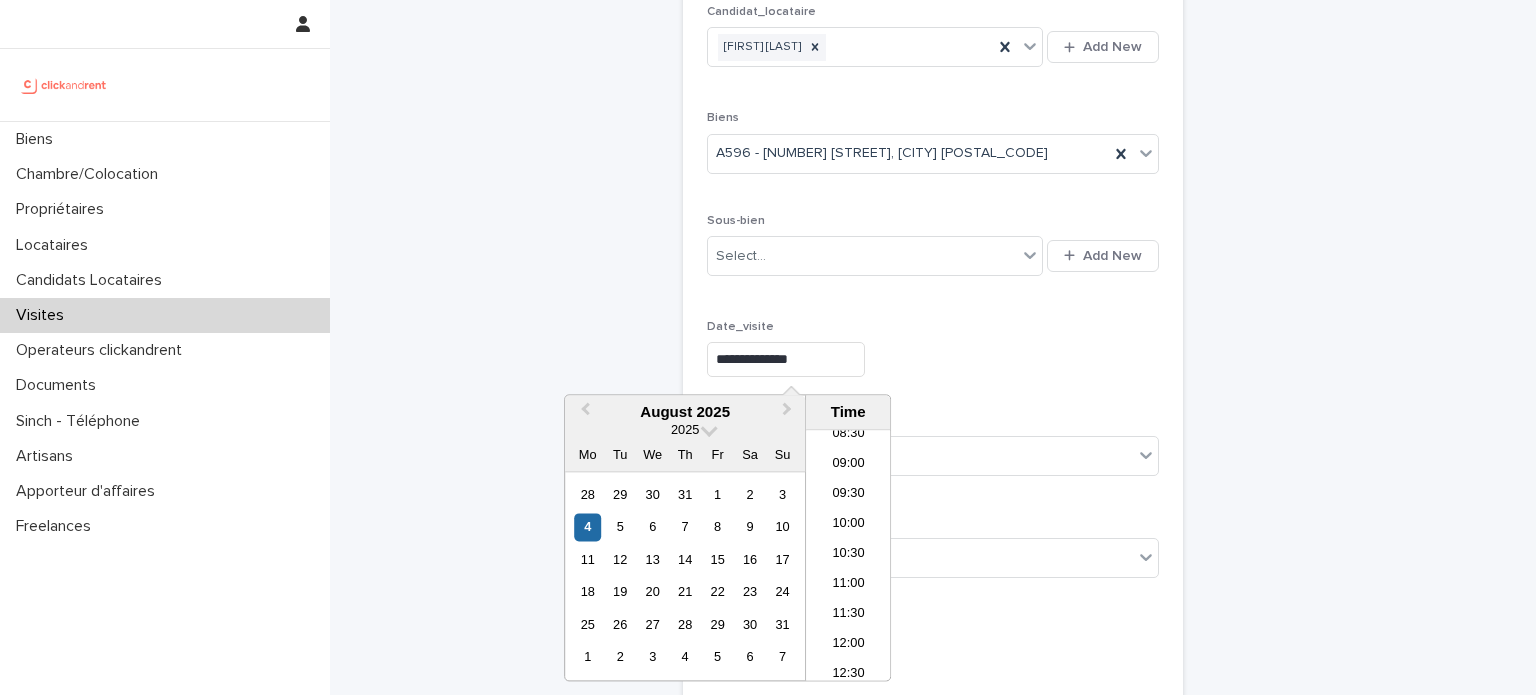 type on "**********" 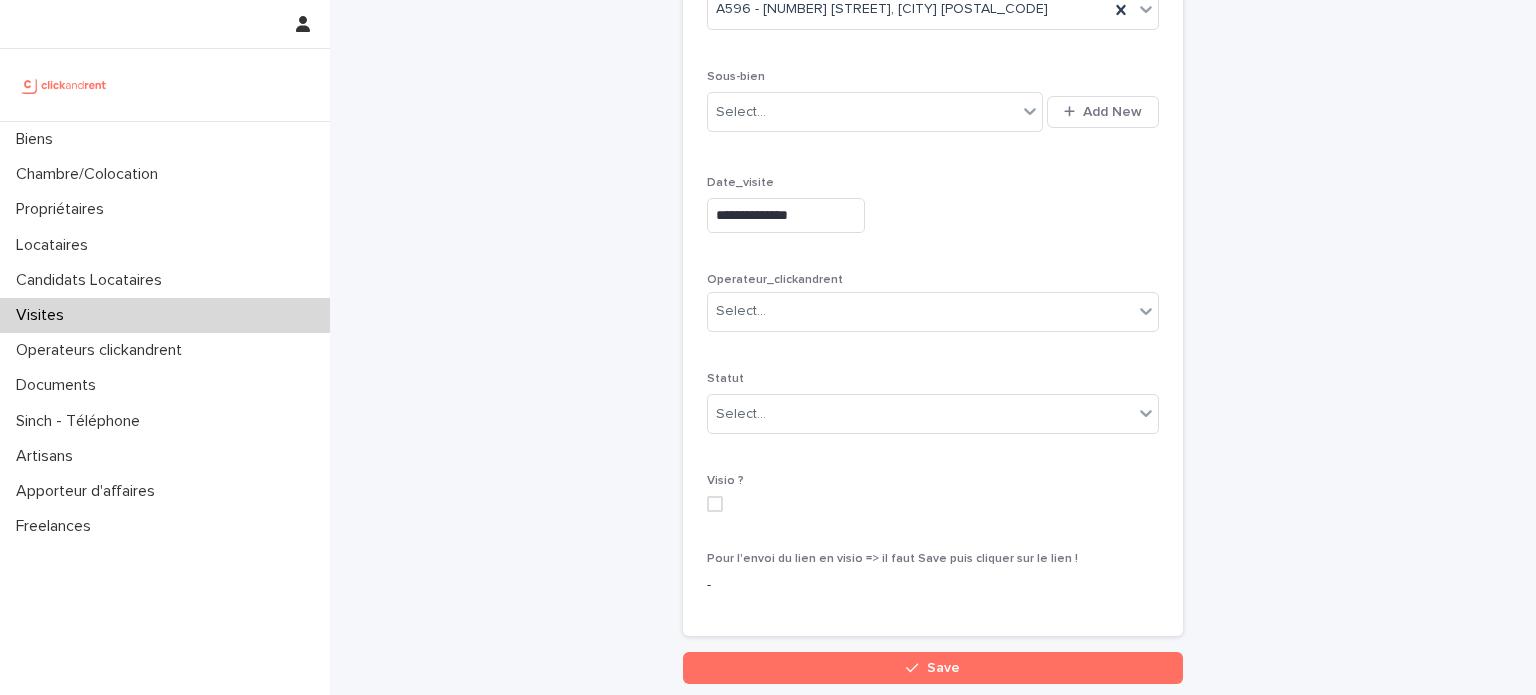 scroll, scrollTop: 279, scrollLeft: 0, axis: vertical 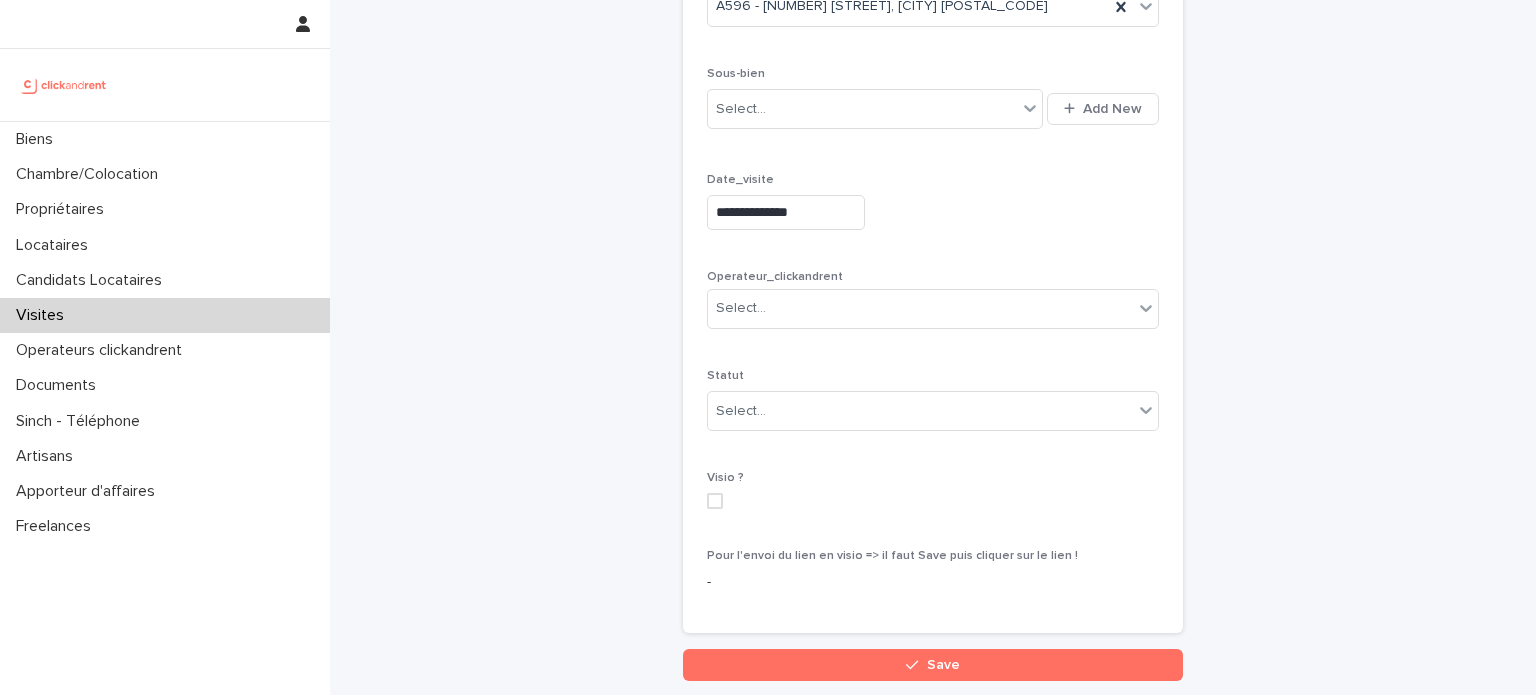 click on "Operateur_clickandrent" at bounding box center [933, 277] 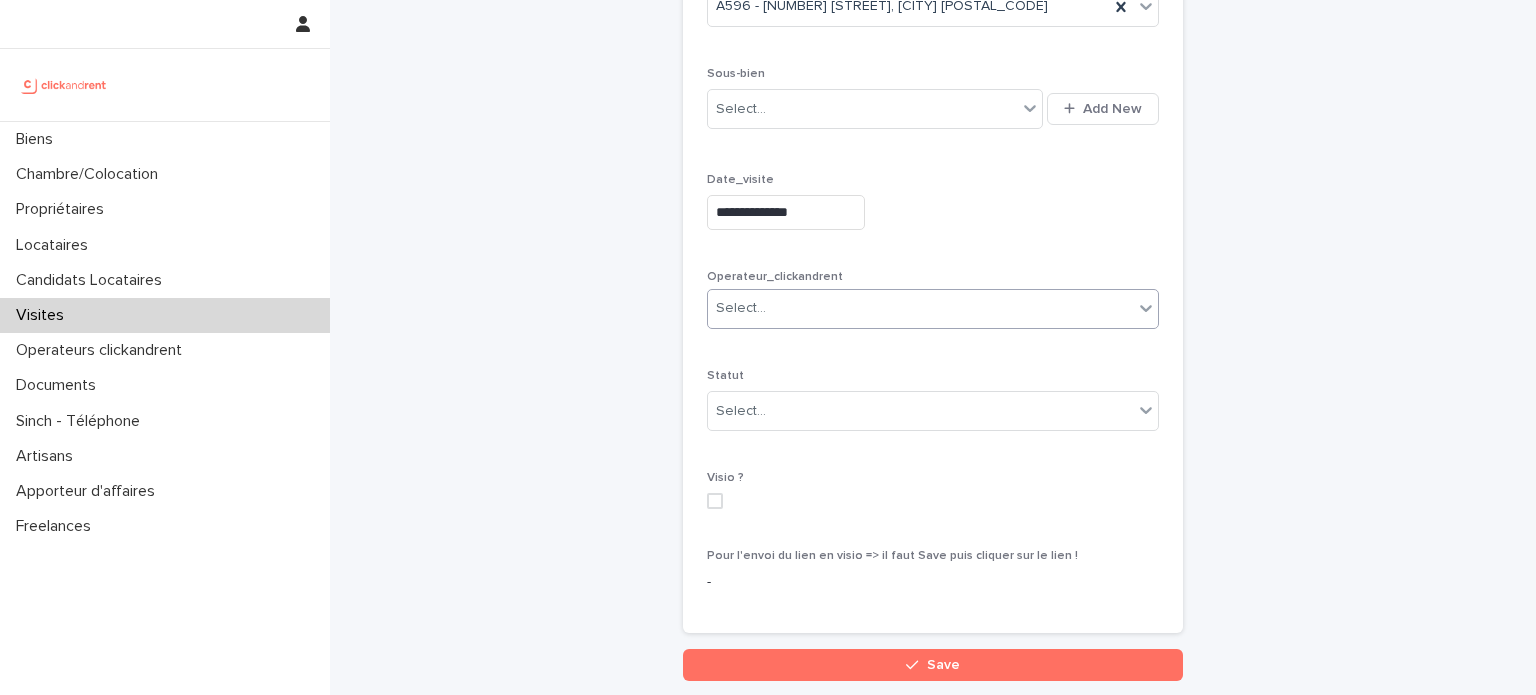 click on "Select..." at bounding box center [920, 308] 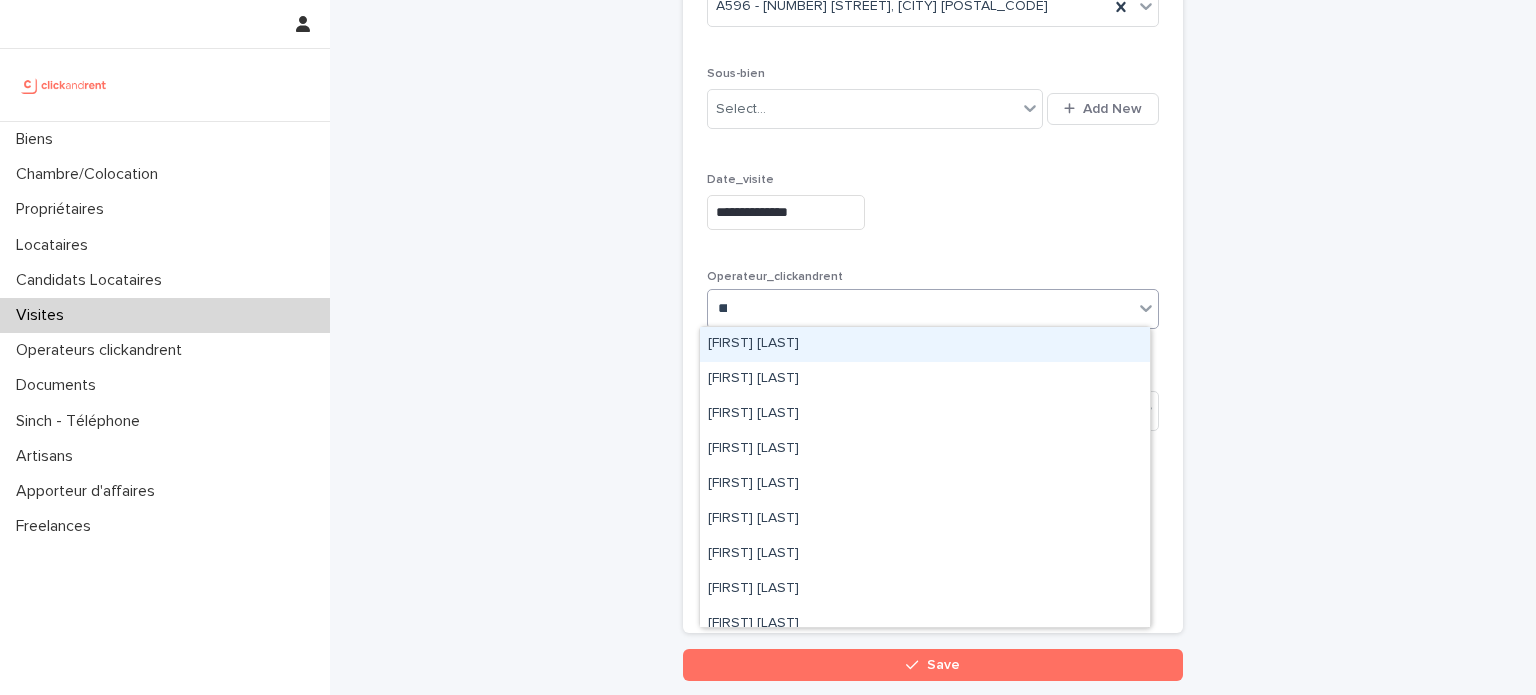 type on "****" 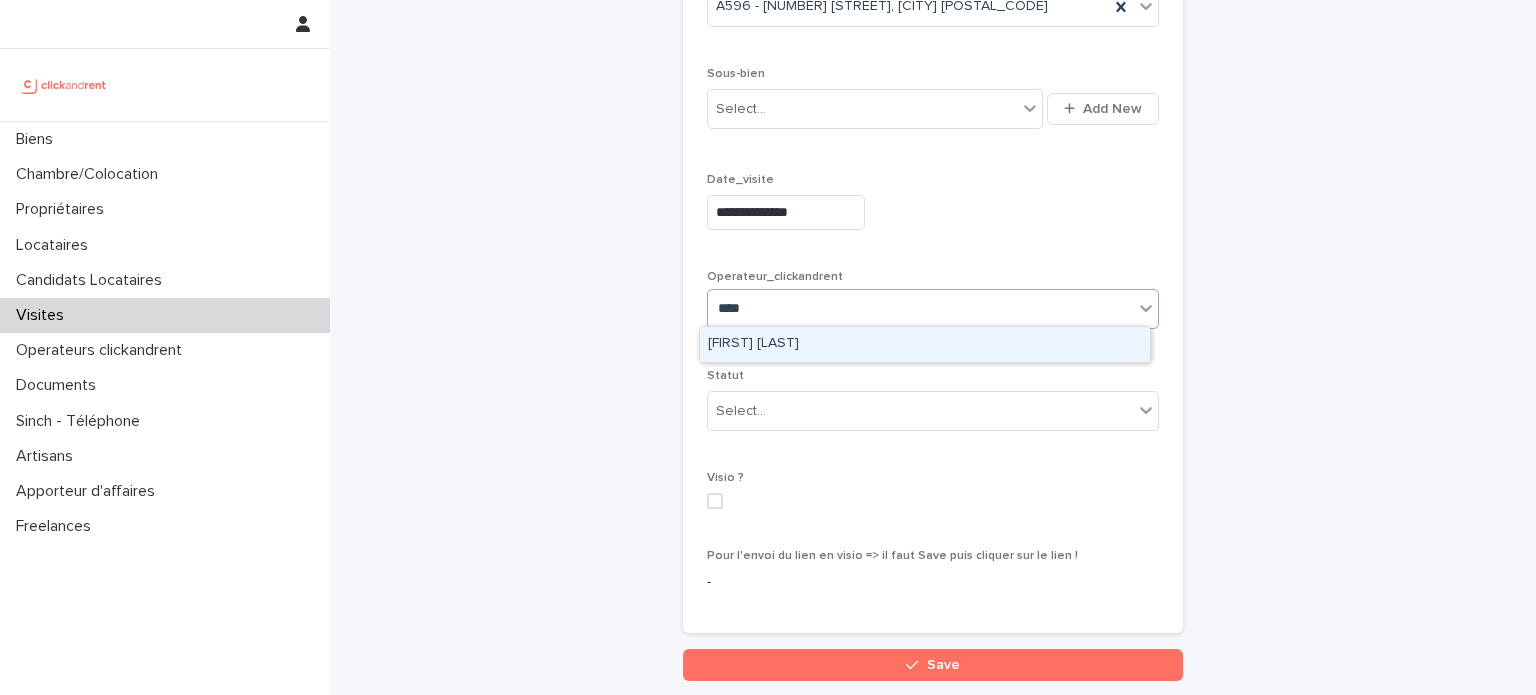 click on "[FIRST] [LAST]" at bounding box center (925, 344) 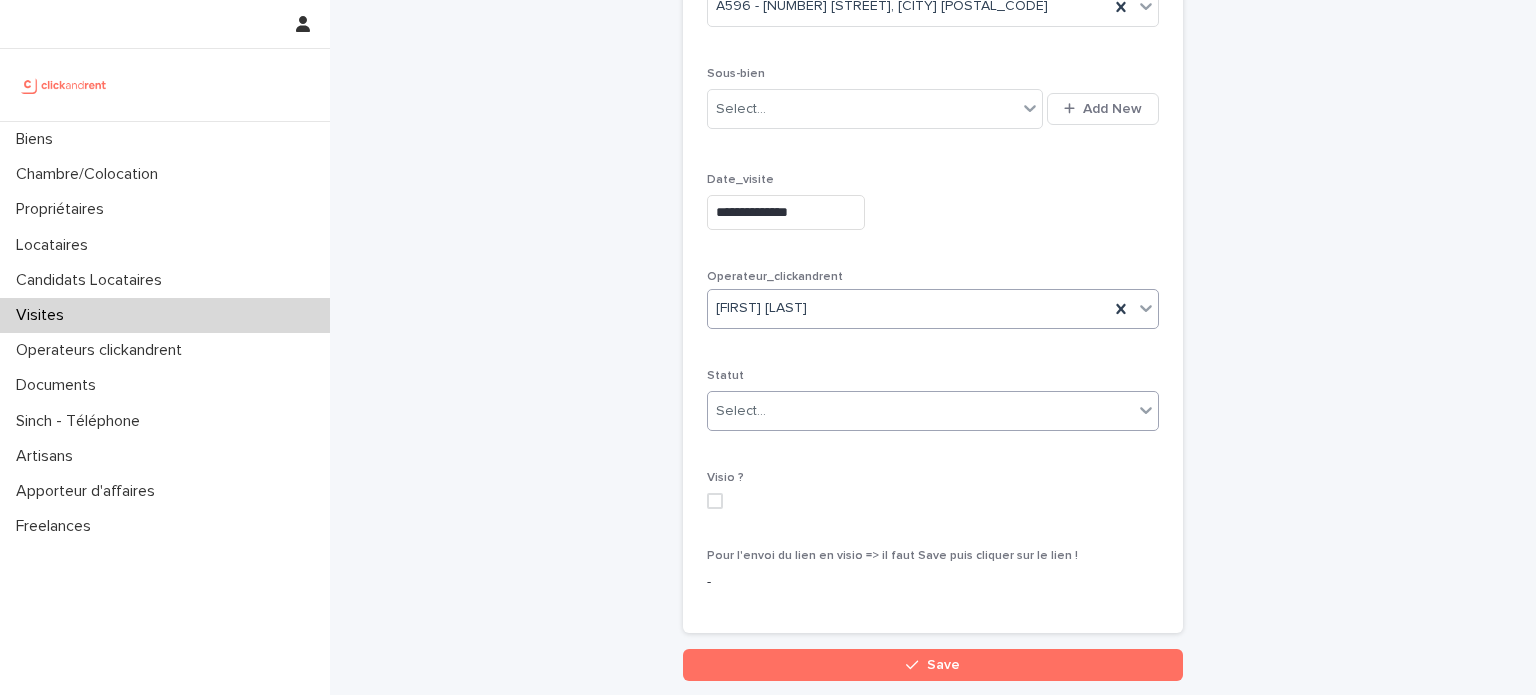 click on "Select..." at bounding box center [920, 411] 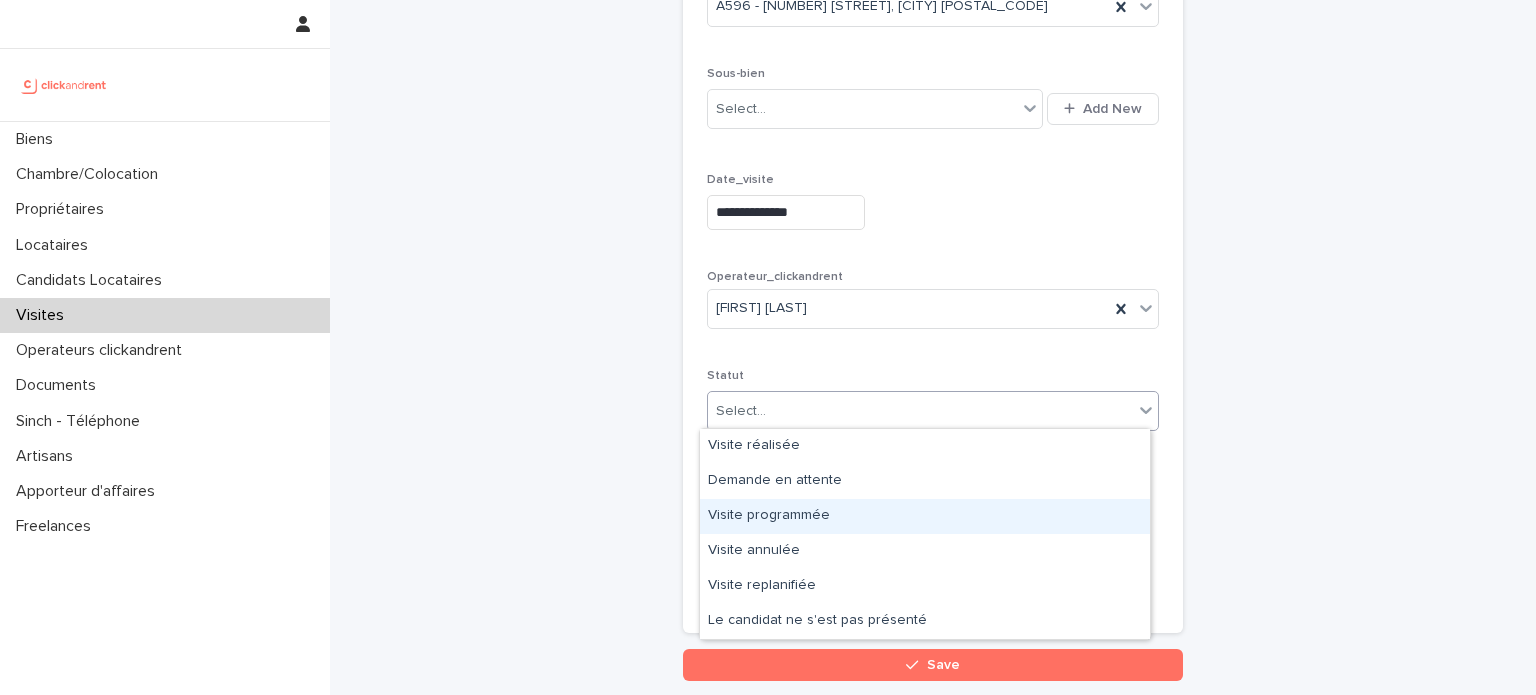 click on "Visite programmée" at bounding box center (925, 516) 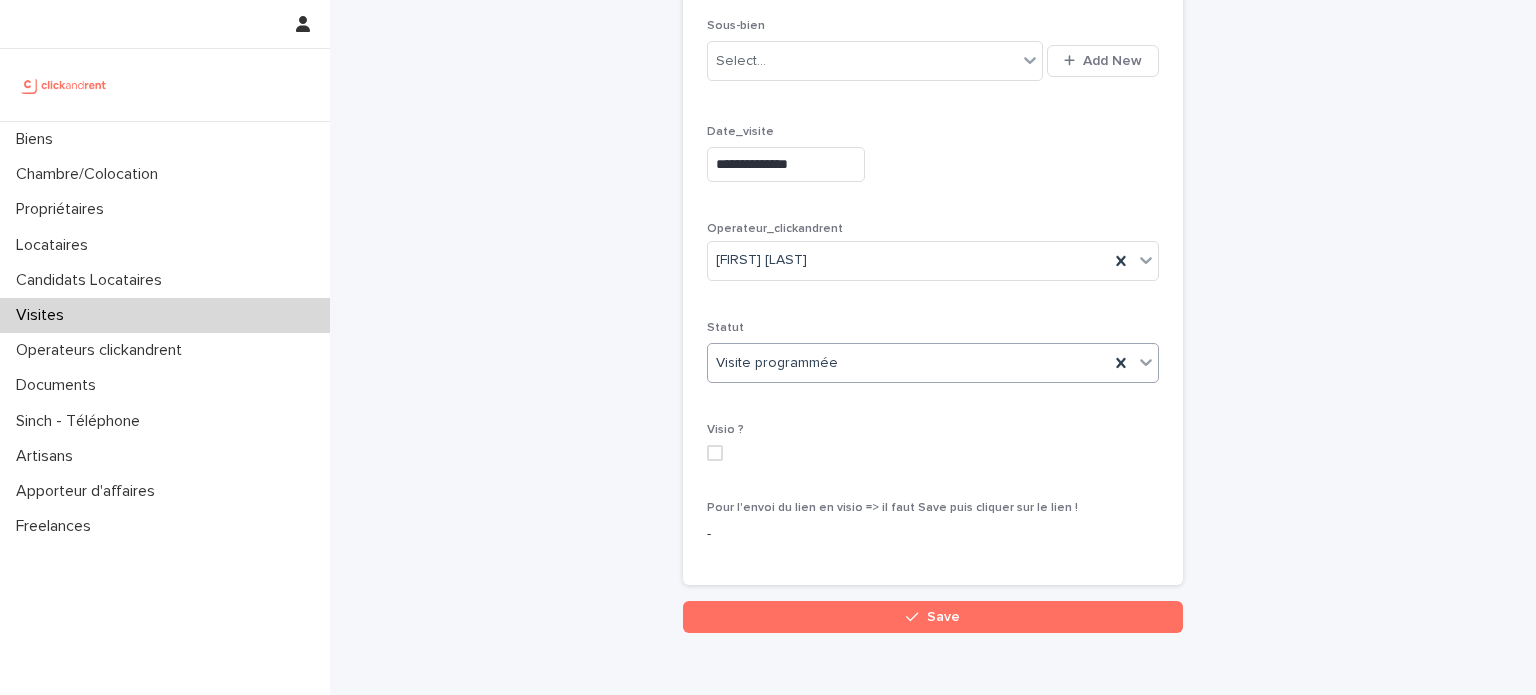 scroll, scrollTop: 340, scrollLeft: 0, axis: vertical 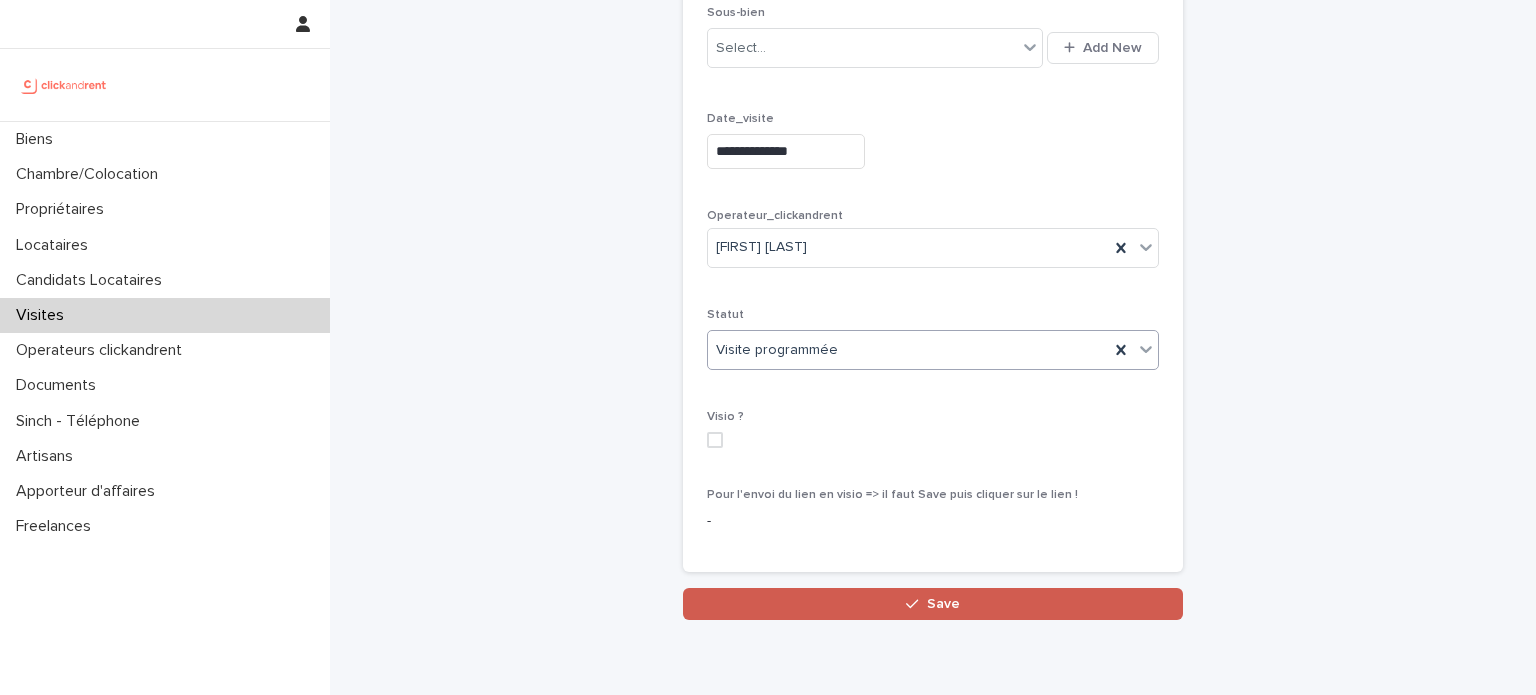 click on "Save" at bounding box center (933, 604) 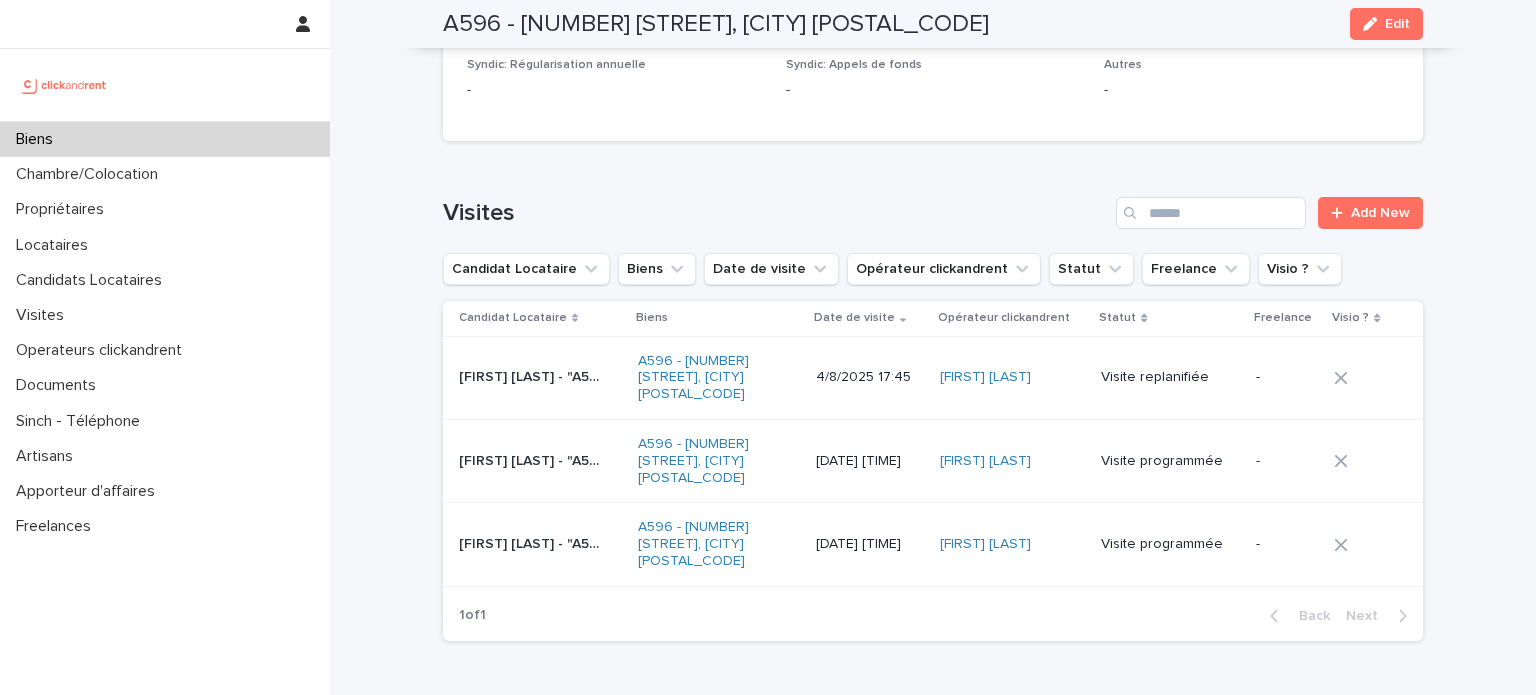 scroll, scrollTop: 8040, scrollLeft: 0, axis: vertical 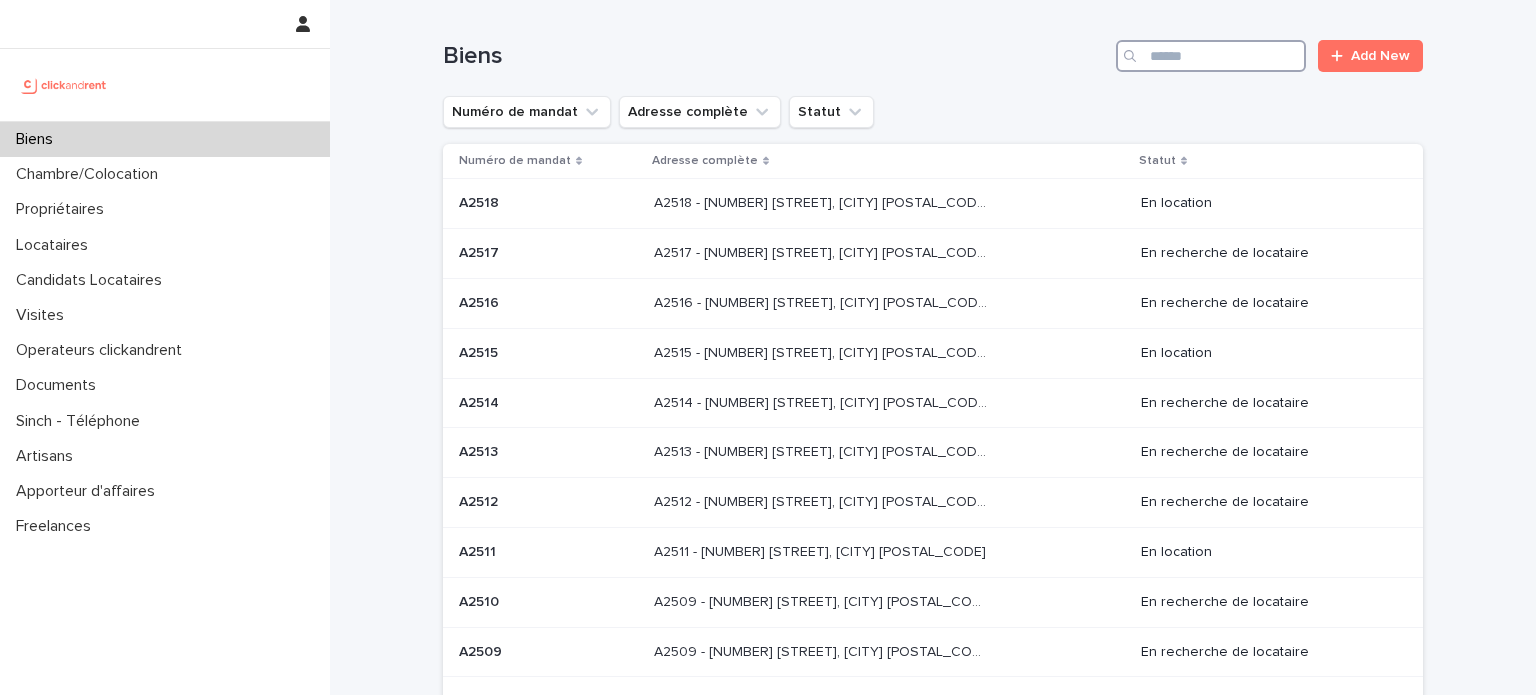 click at bounding box center (1211, 56) 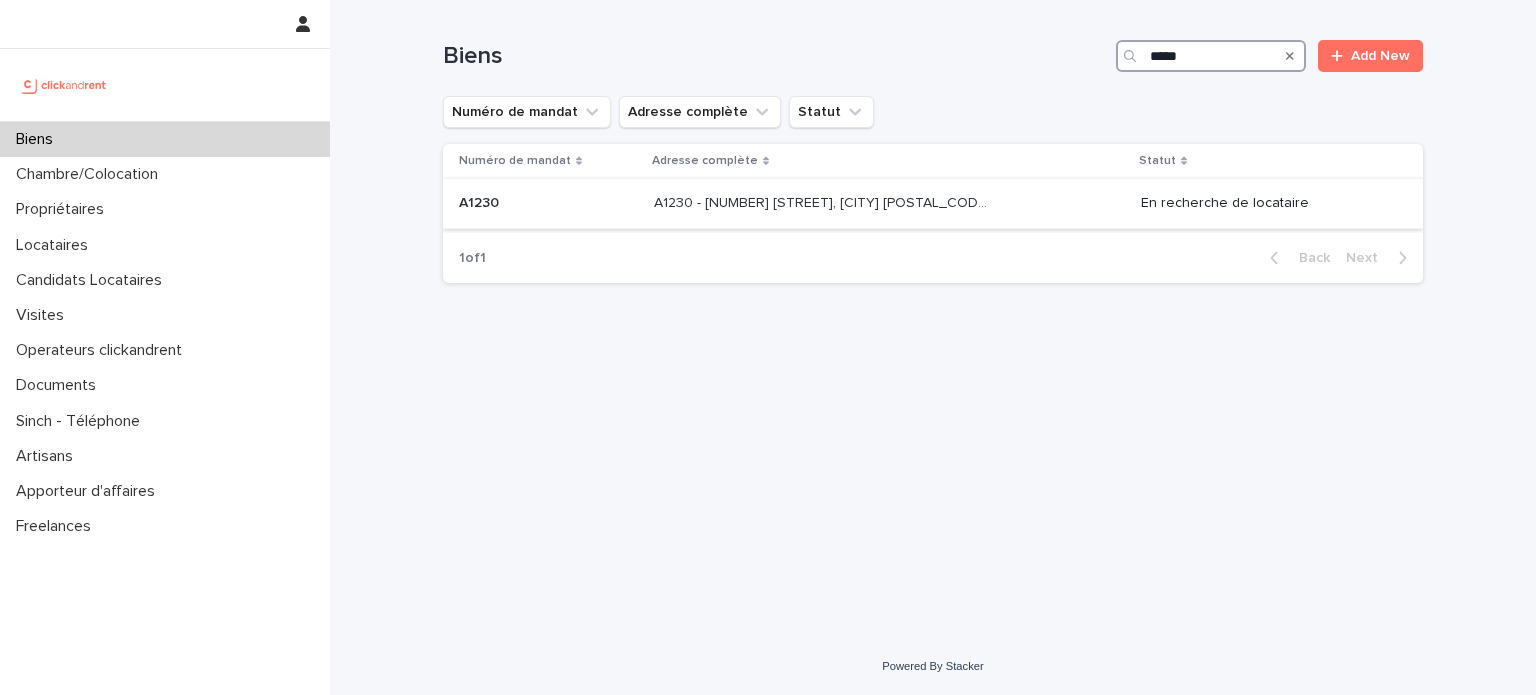 type on "*****" 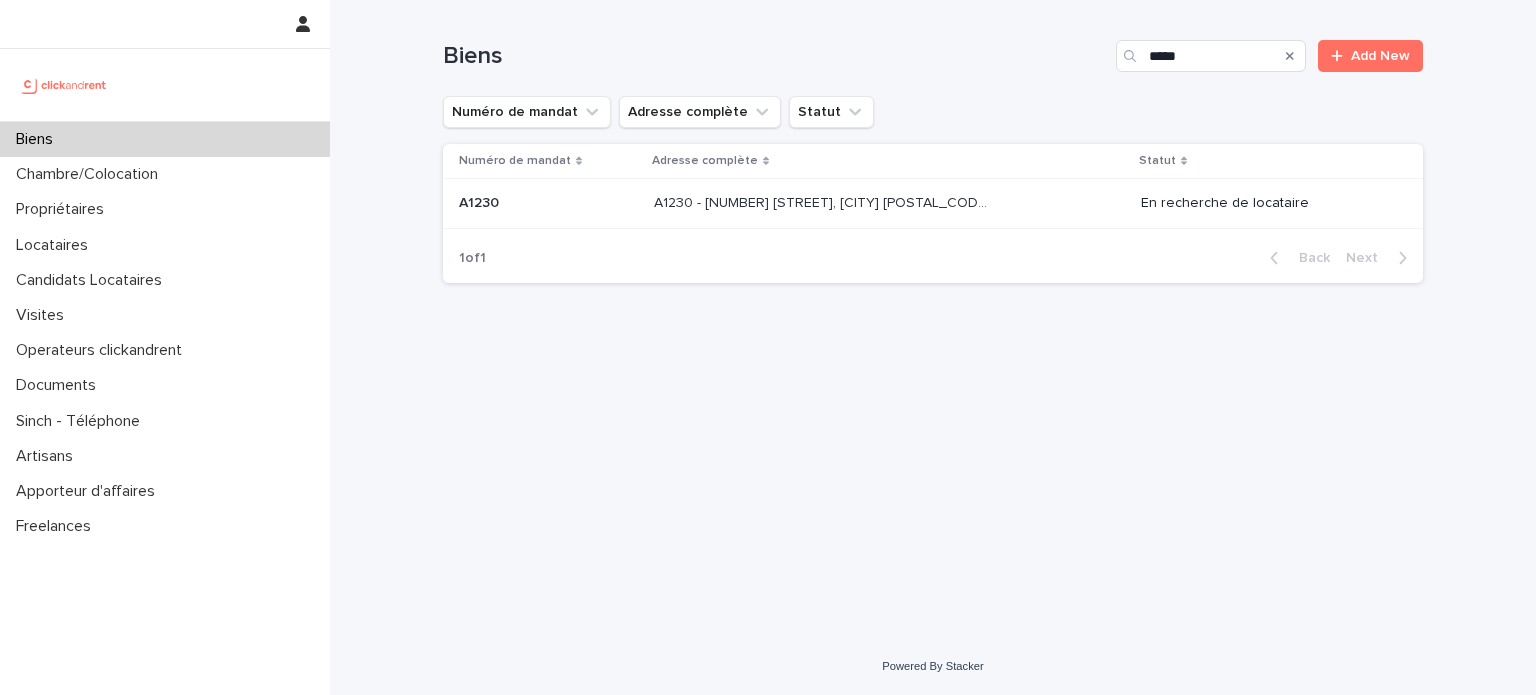 click on "A1230 - 1 Impasse du Cachalot,  Chatenay-Malabry 92290 A1230 - 1 Impasse du Cachalot,  Chatenay-Malabry 92290" at bounding box center (889, 203) 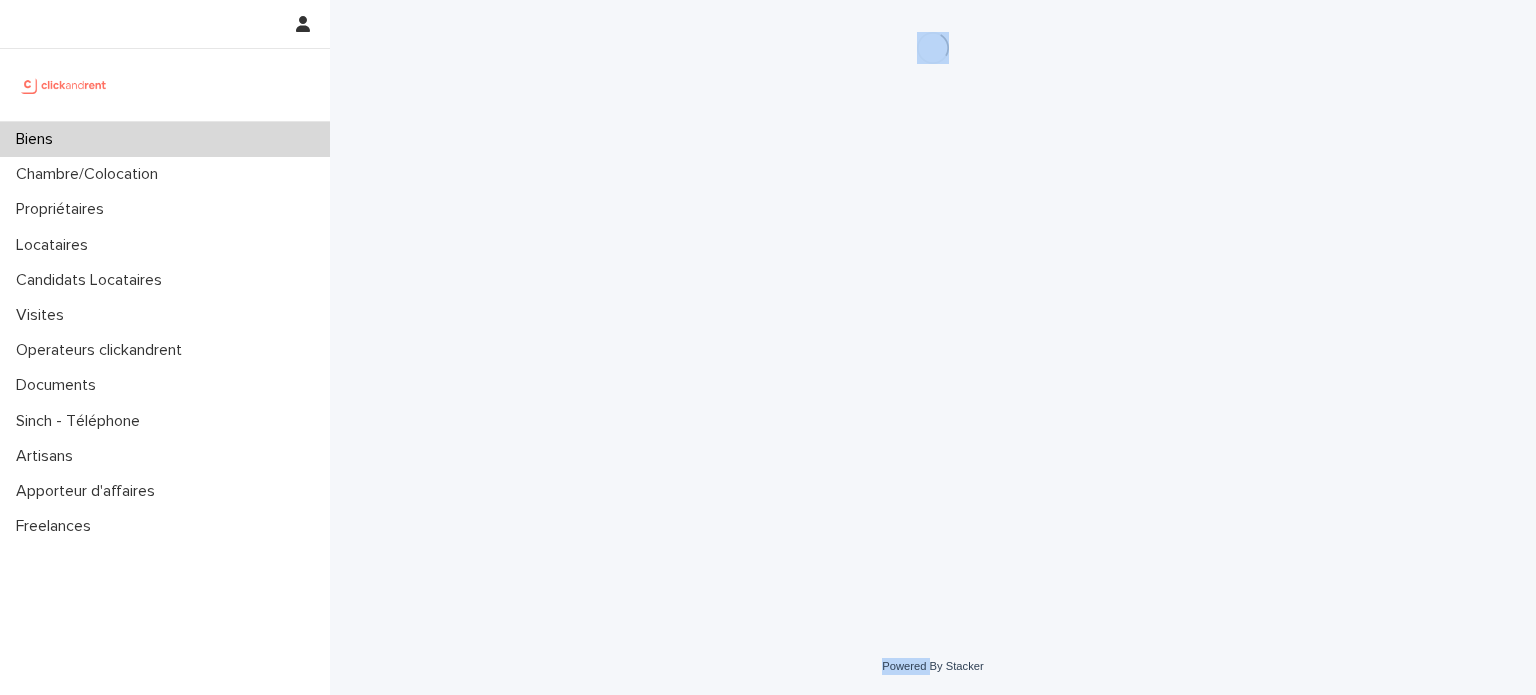 click on "Loading... Saving… Loading... Saving…" at bounding box center [933, 294] 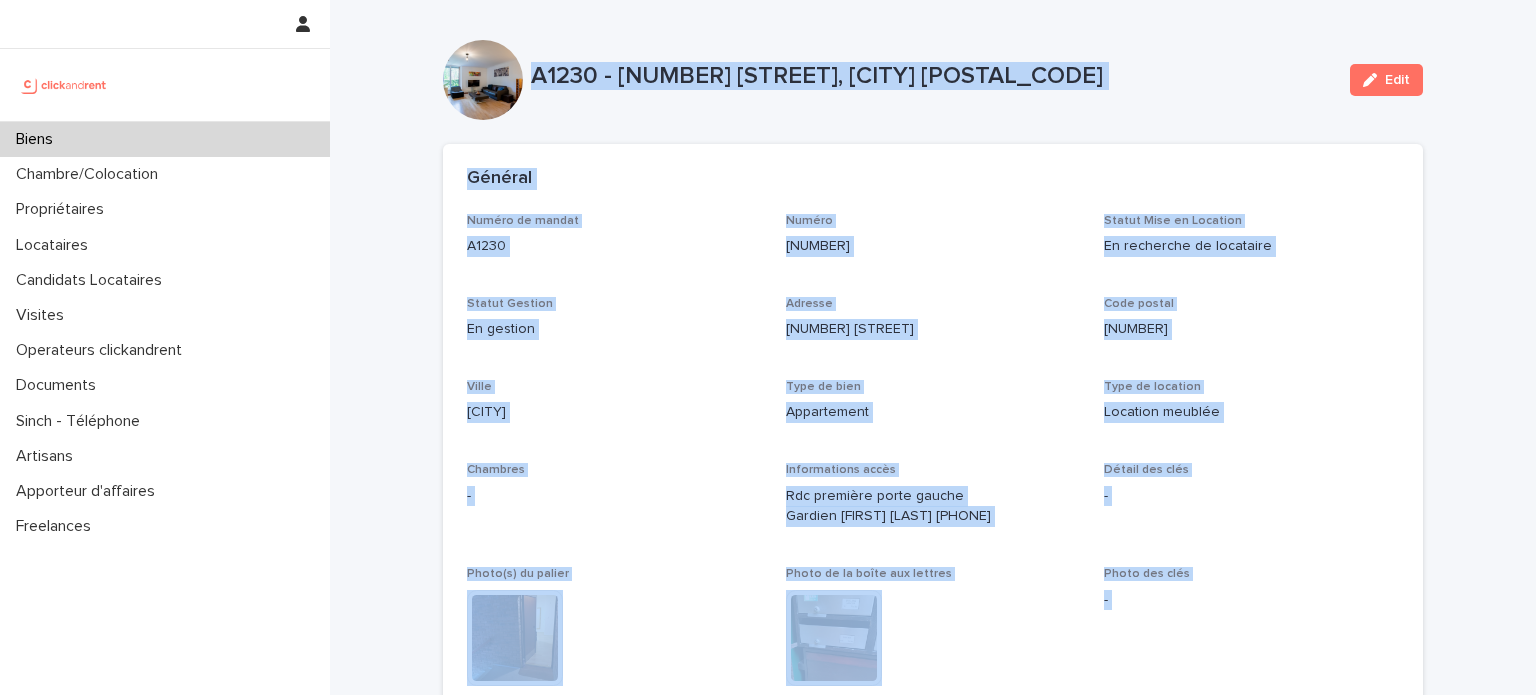 click on "Général" at bounding box center [933, 179] 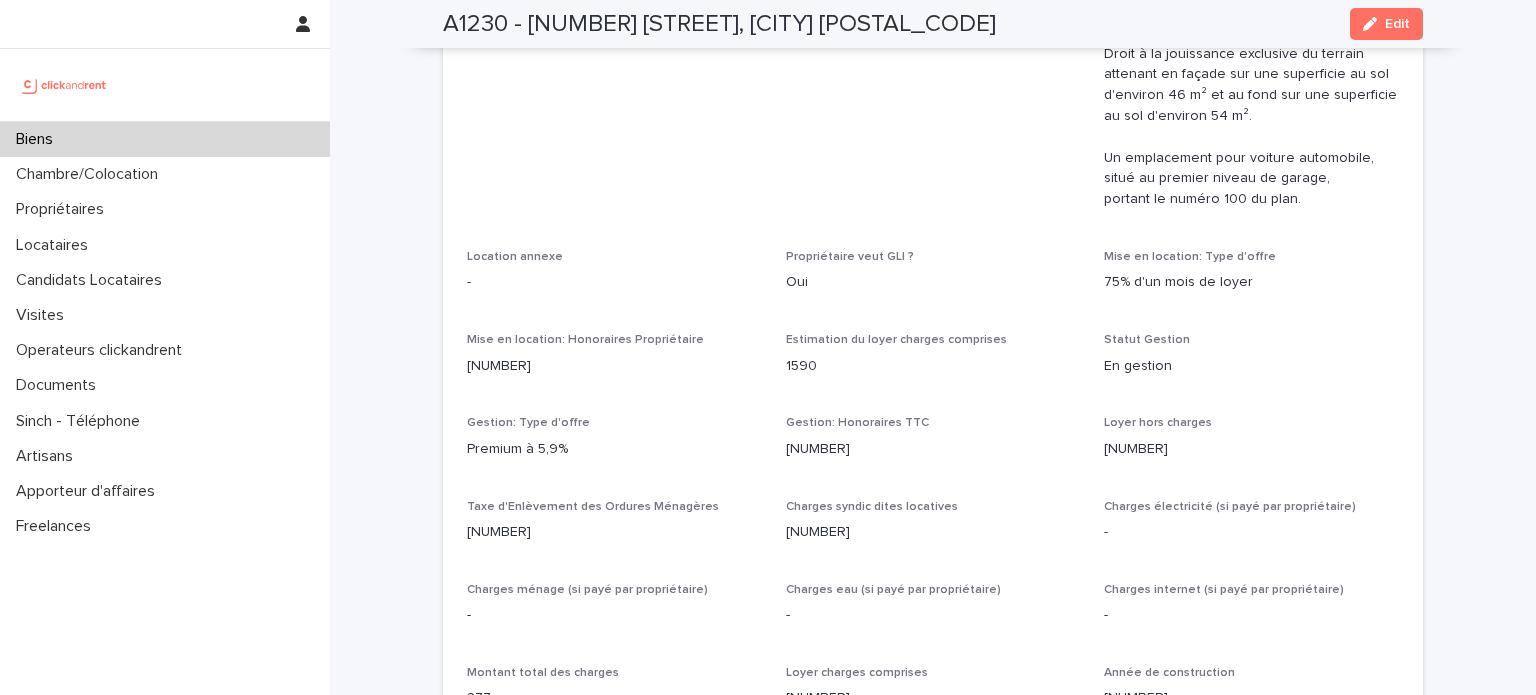 scroll, scrollTop: 1576, scrollLeft: 0, axis: vertical 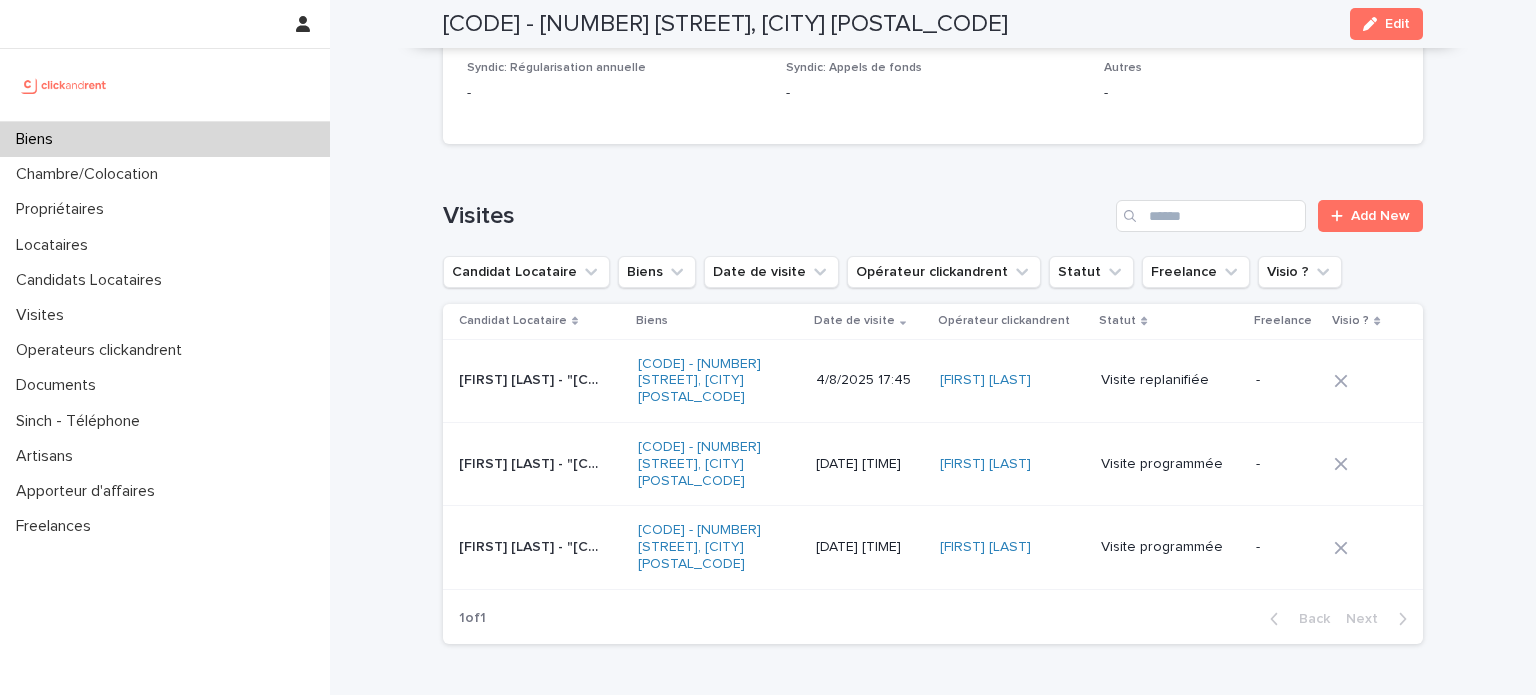 click on "Biens" at bounding box center (165, 139) 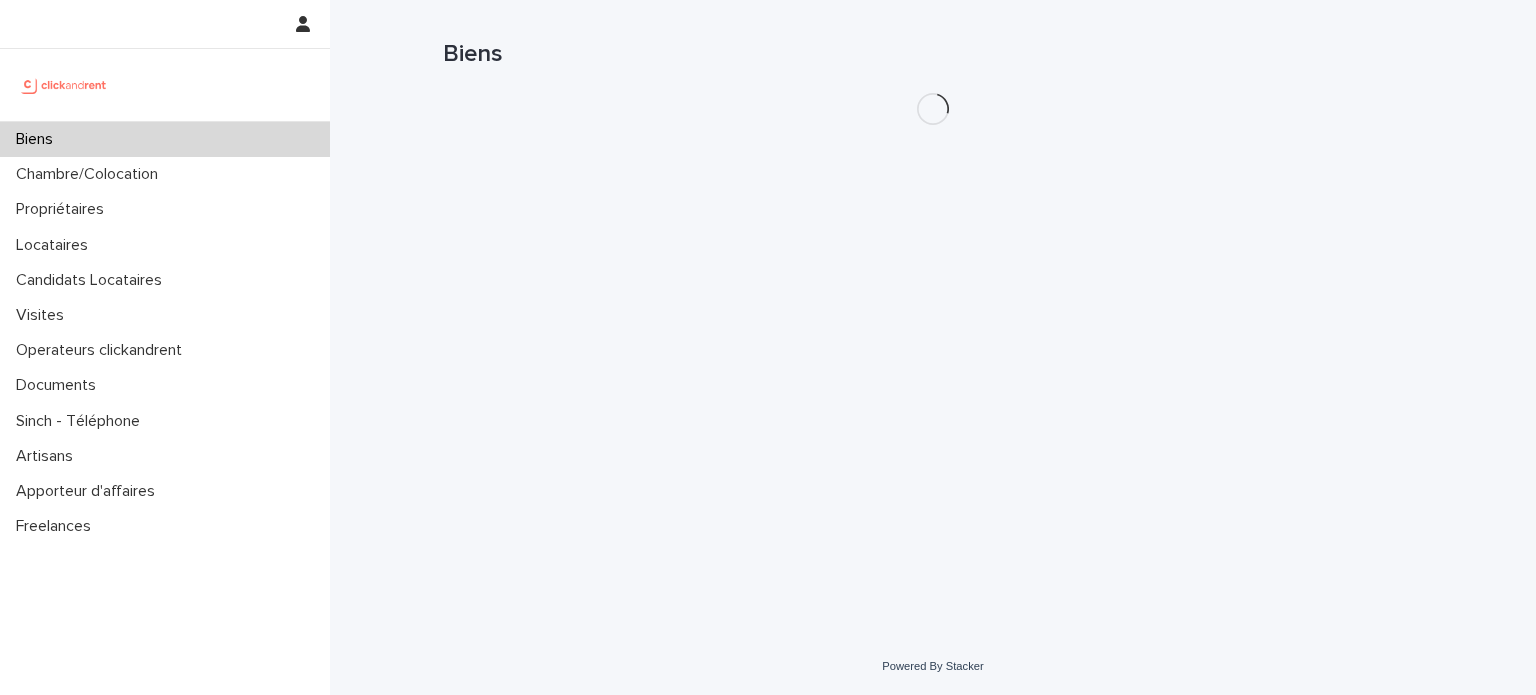 scroll, scrollTop: 0, scrollLeft: 0, axis: both 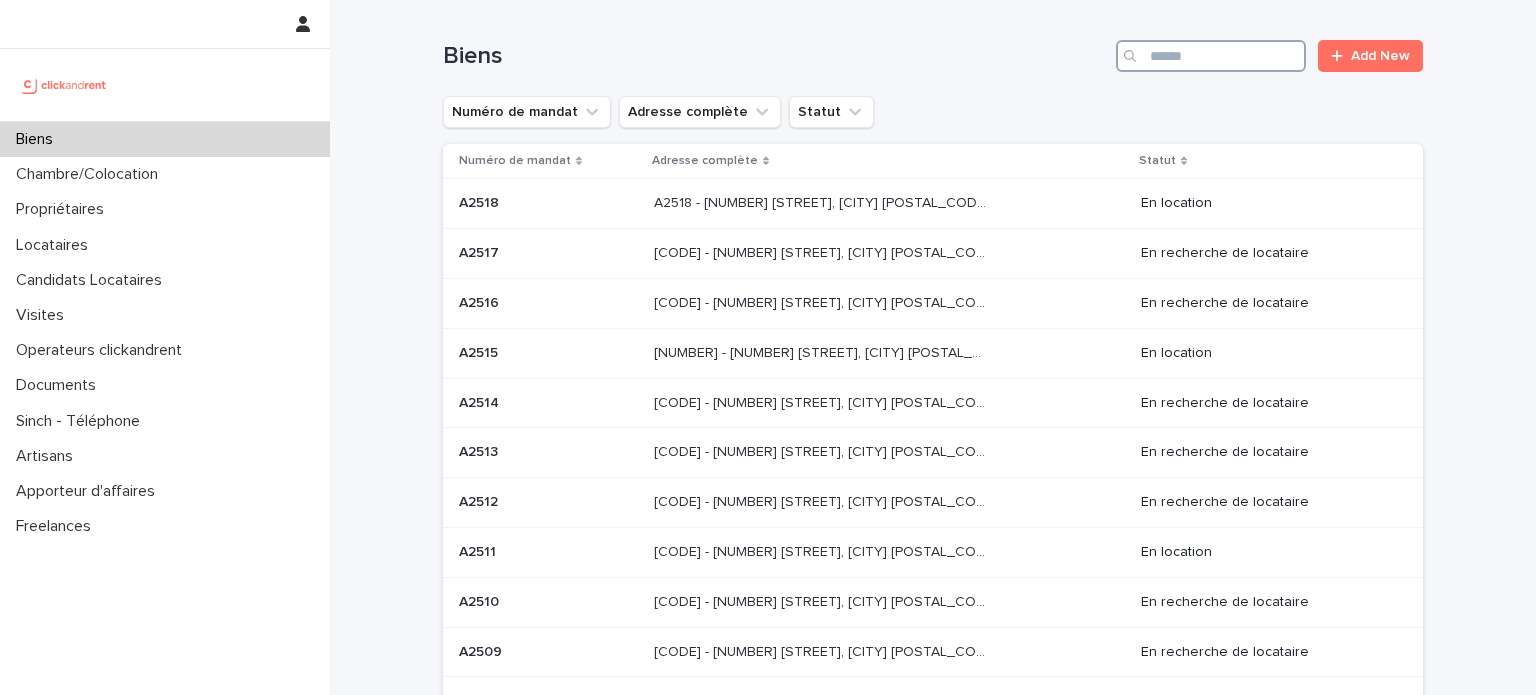 click at bounding box center [1211, 56] 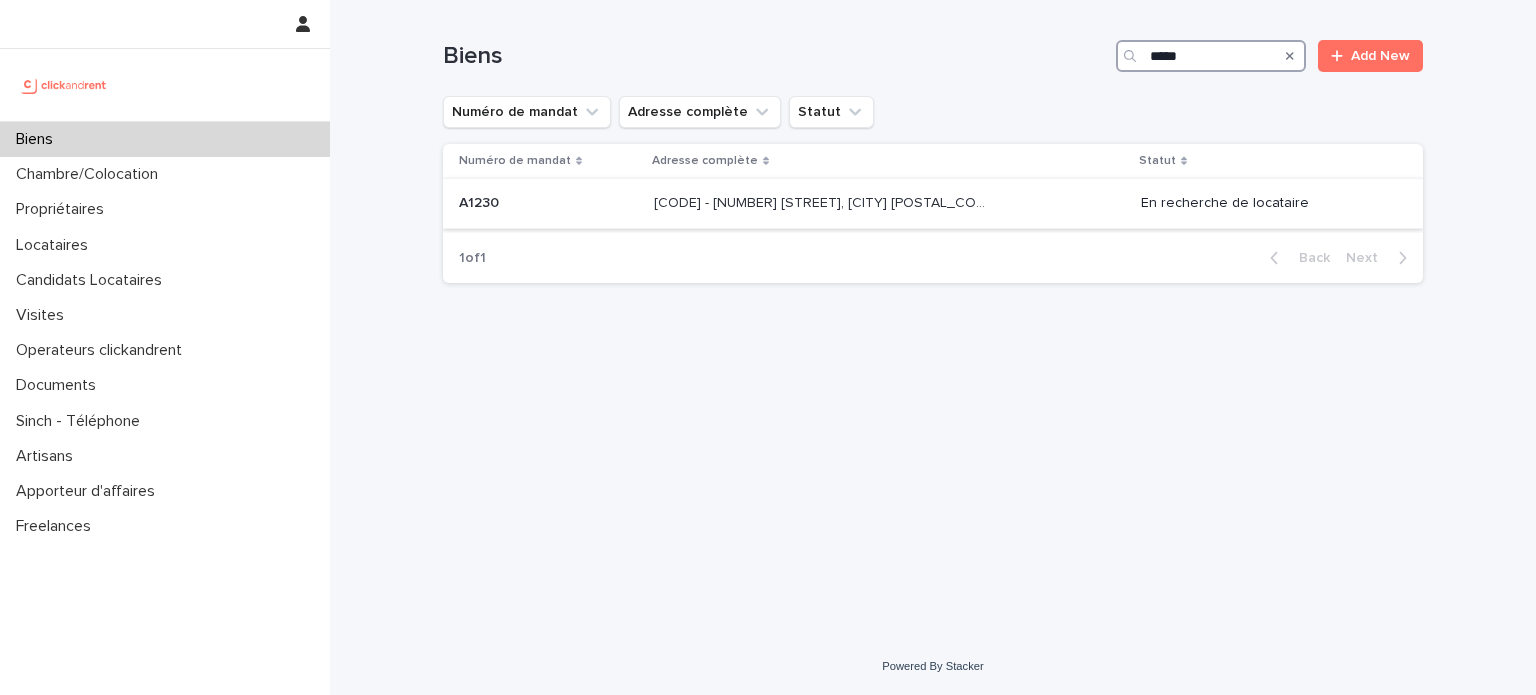 type on "*****" 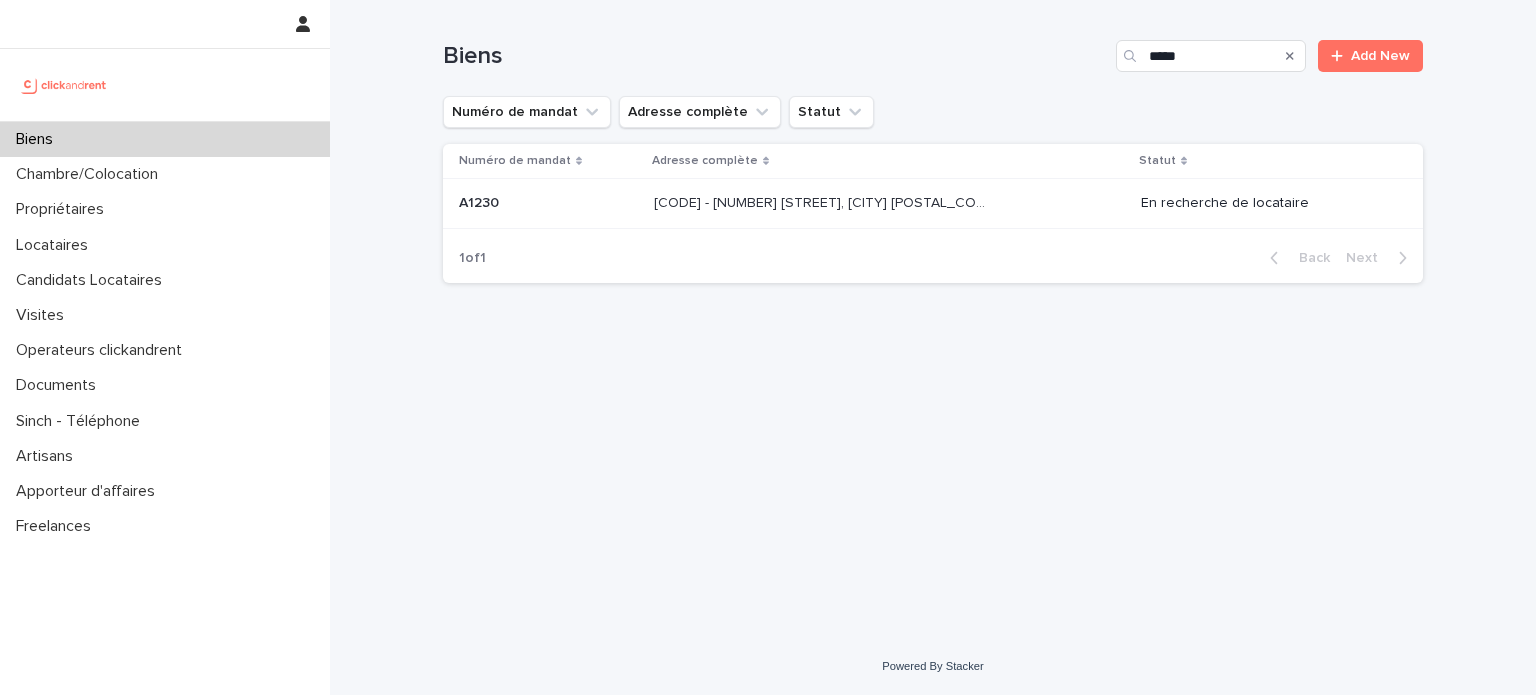 click on "A1230 - 1 Impasse du Cachalot,  Chatenay-Malabry 92290" at bounding box center (822, 201) 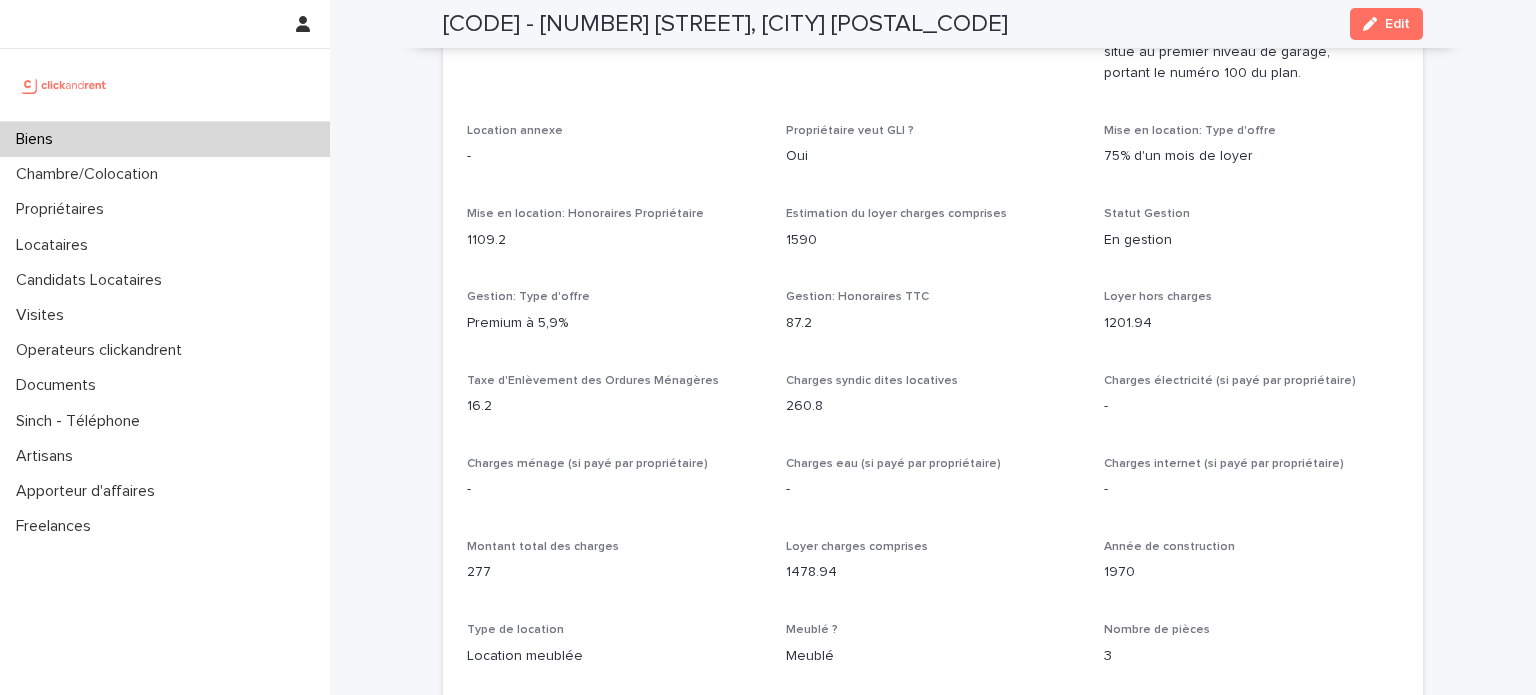 scroll, scrollTop: 1704, scrollLeft: 0, axis: vertical 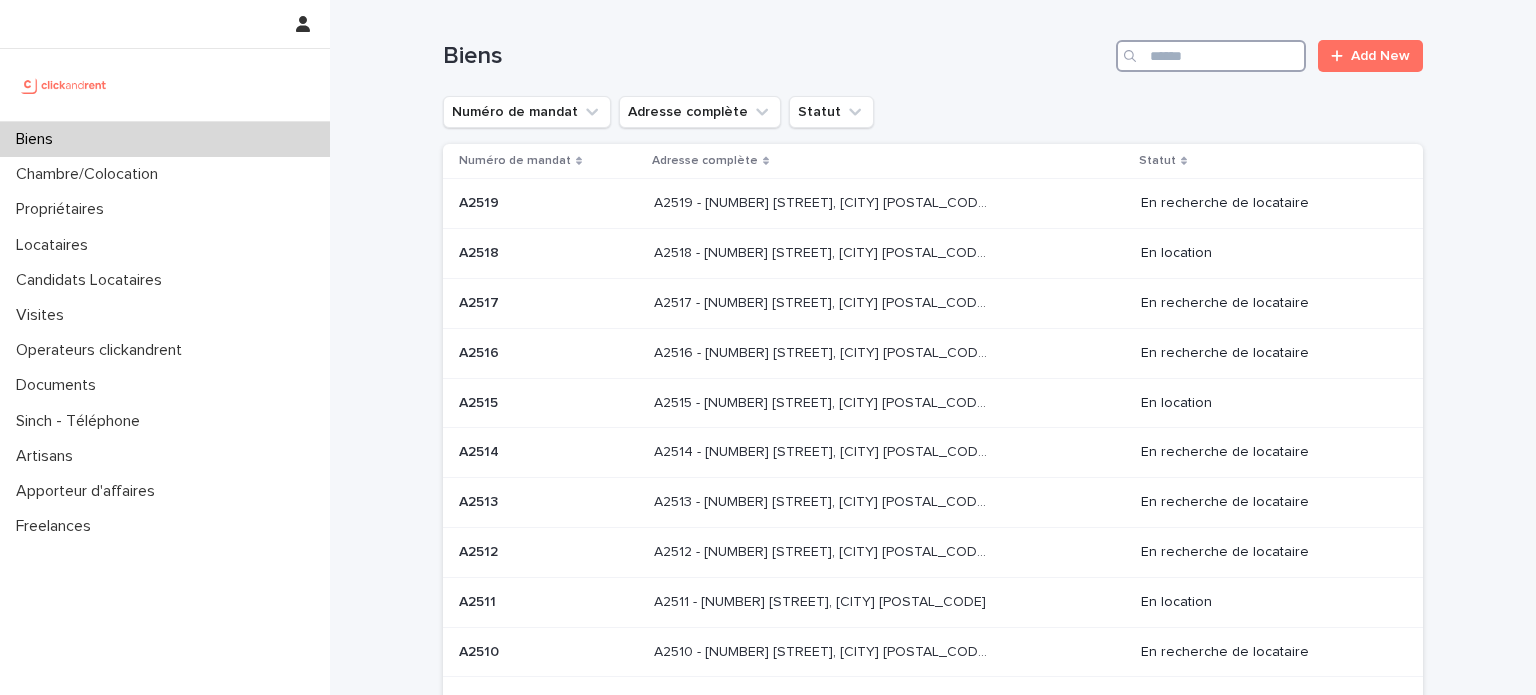click at bounding box center (1211, 56) 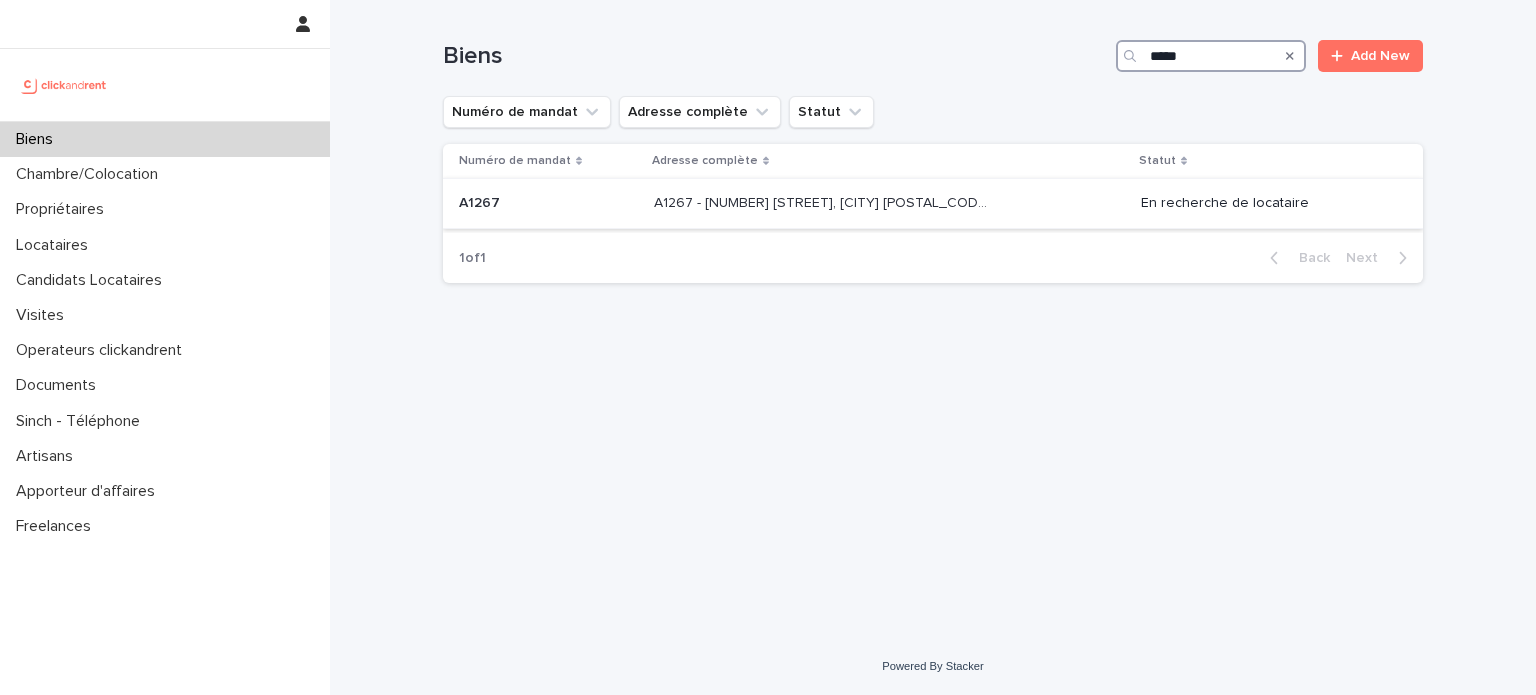 type on "*****" 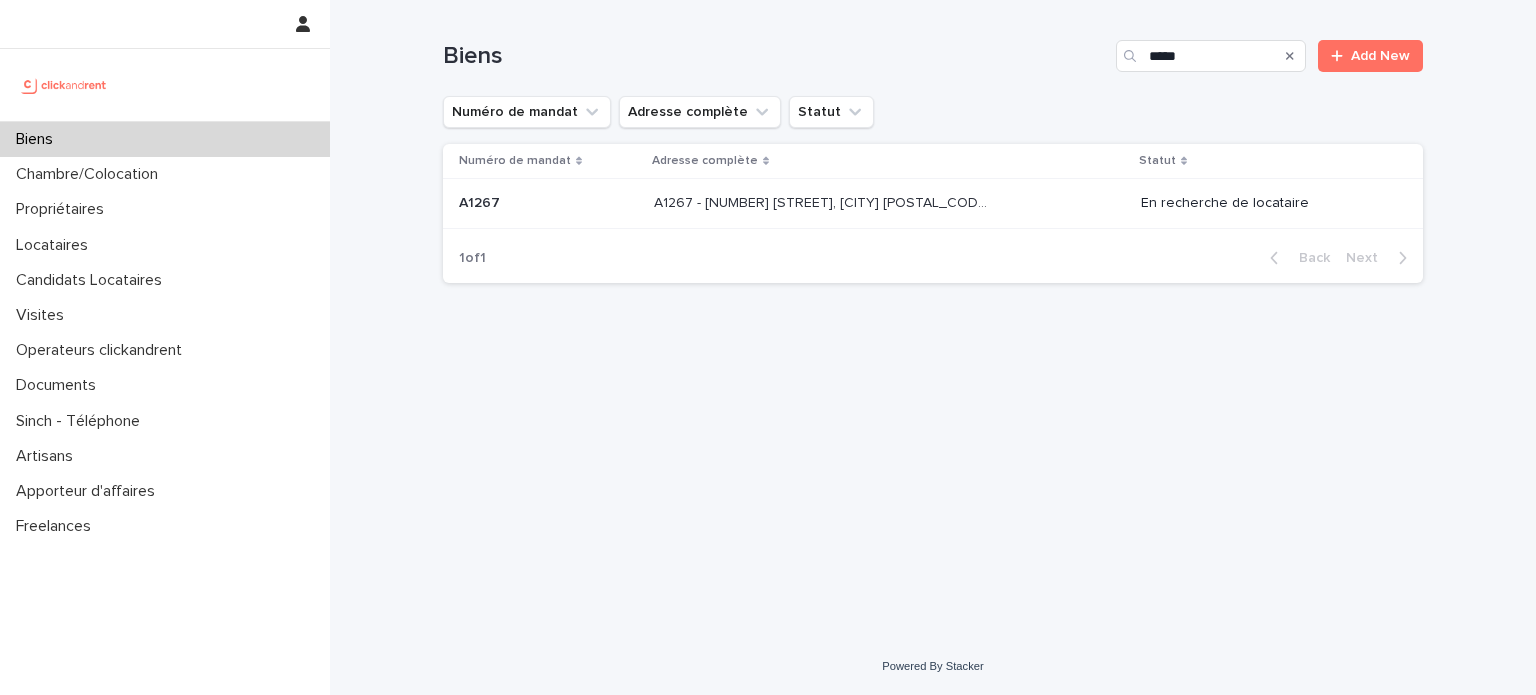 click on "A1267 - 2 rue de Koufra,  Boulogne-Billancourt 92100 A1267 - 2 rue de Koufra,  Boulogne-Billancourt 92100" at bounding box center [889, 204] 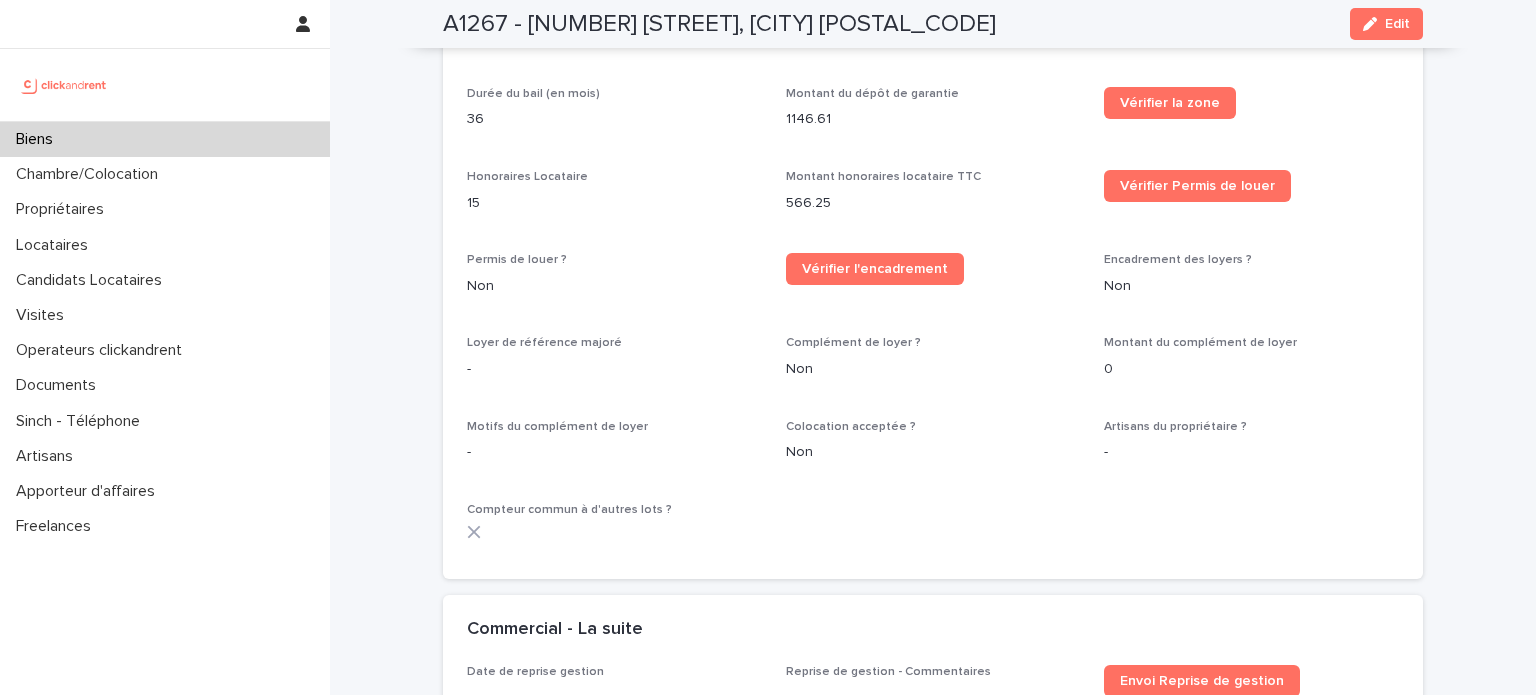 scroll, scrollTop: 2247, scrollLeft: 0, axis: vertical 